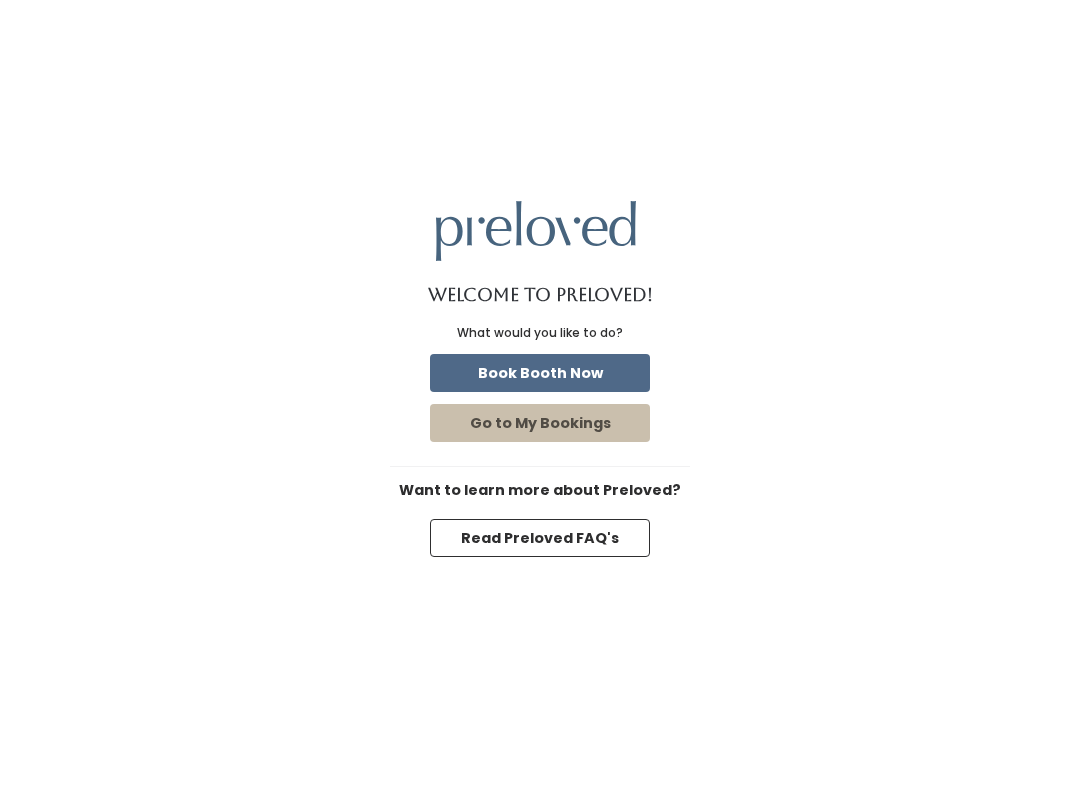 scroll, scrollTop: 0, scrollLeft: 0, axis: both 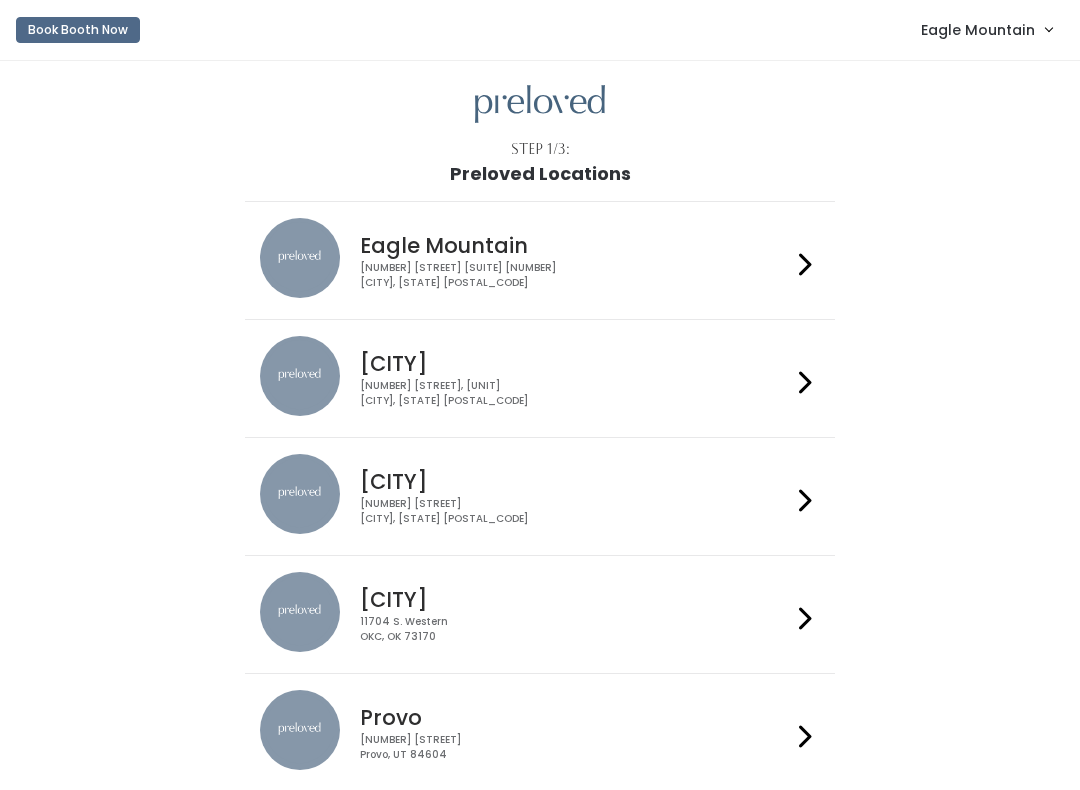 click on "Eagle Mountain" at bounding box center [978, 30] 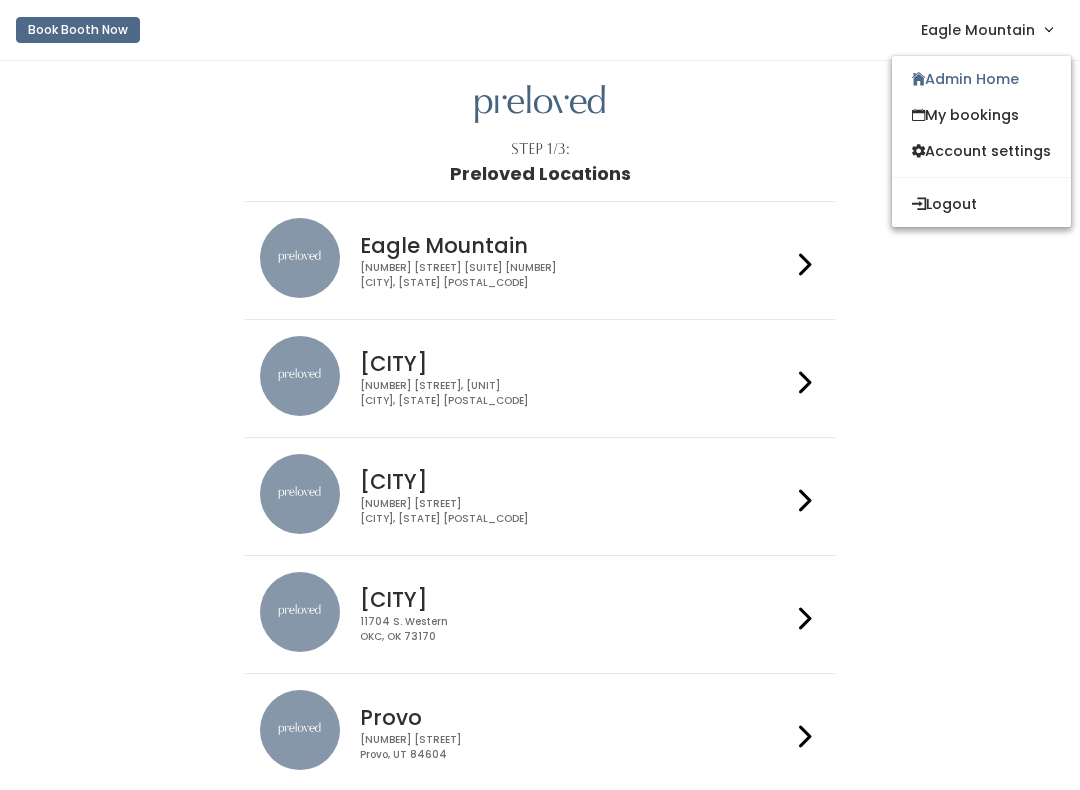 click on "Admin Home" at bounding box center (981, 79) 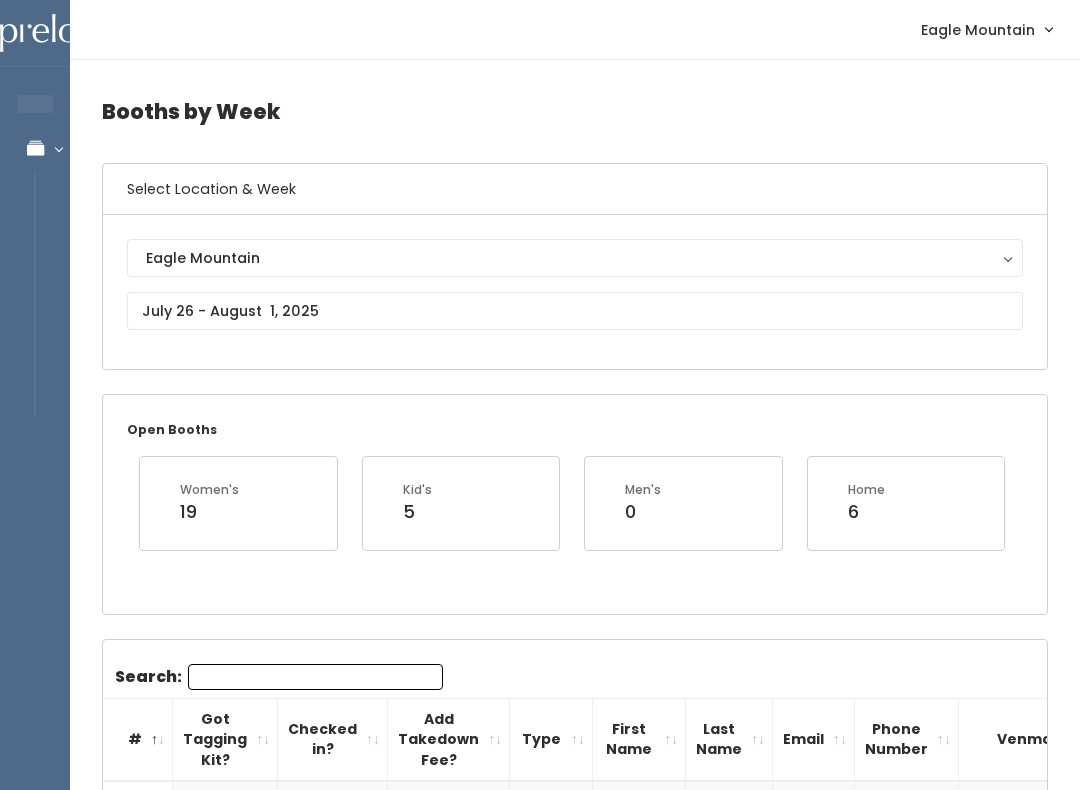 scroll, scrollTop: 0, scrollLeft: 0, axis: both 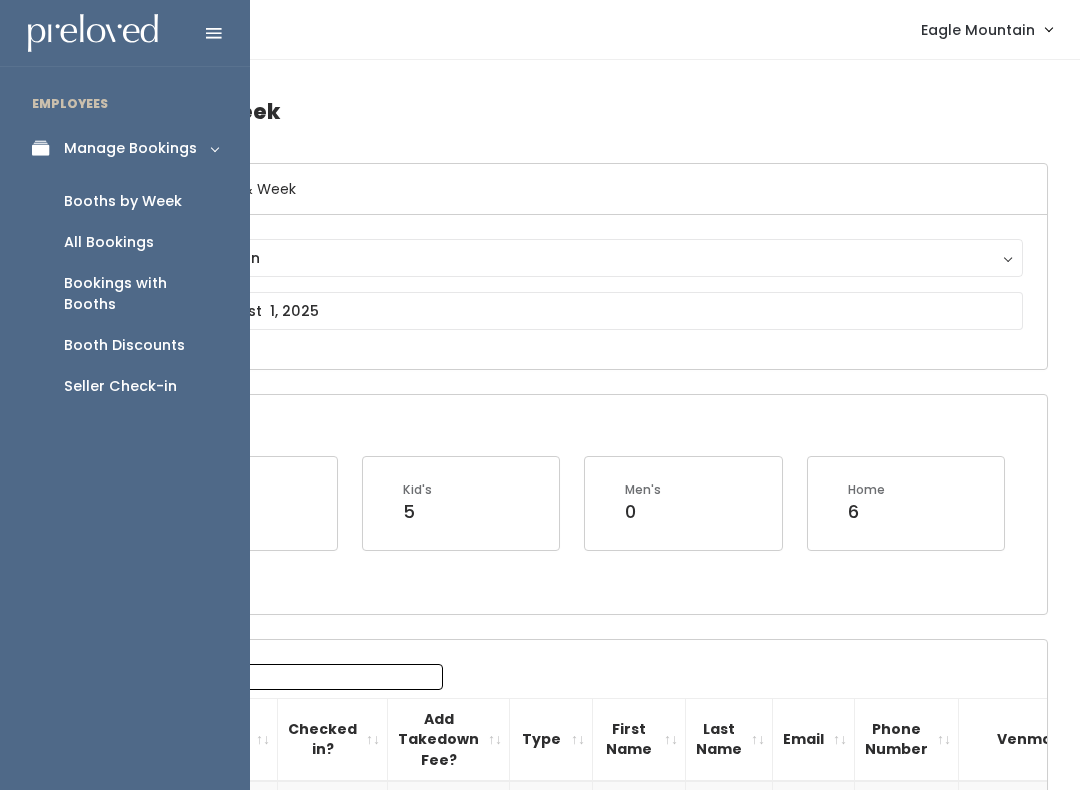 click on "Booths by Week
Select Location & Week
Eagle Mountain
Eagle Mountain
Open Booths
Women's
19
Kid's
5
Men's
0
6" at bounding box center [575, 2326] 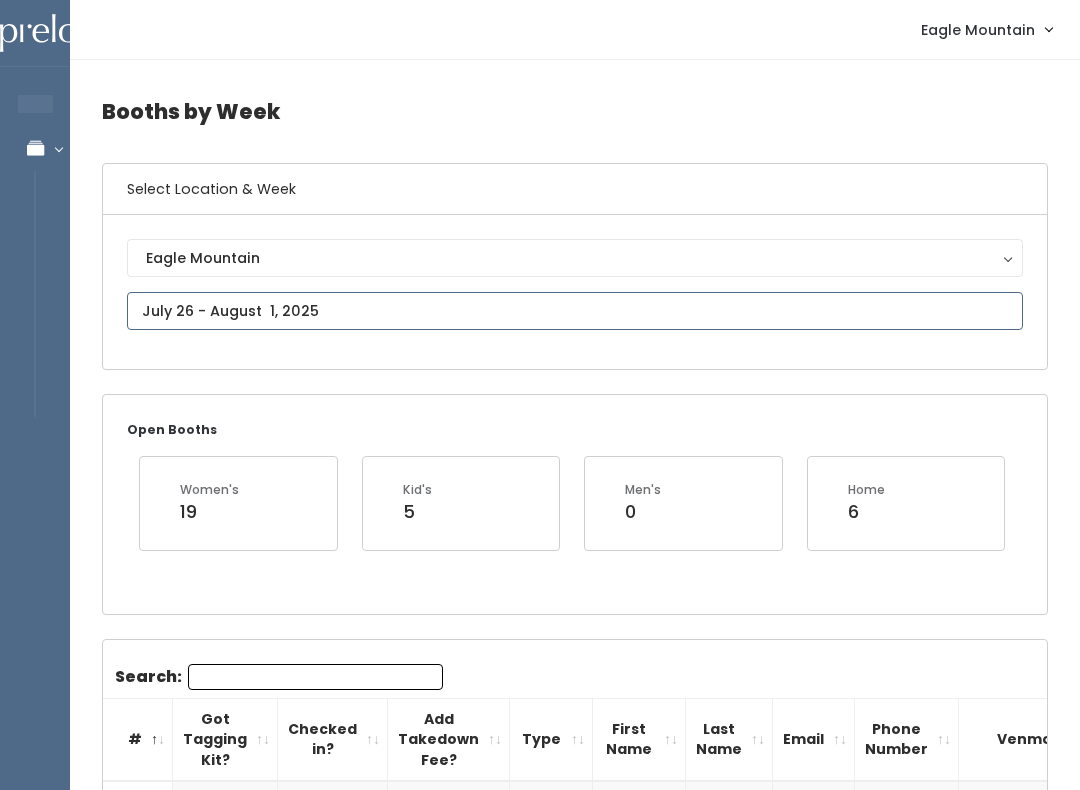 click on "EMPLOYEES
Manage Bookings
Booths by Week
All Bookings
Bookings with Booths
Booth Discounts
Seller Check-in
[CITY]
Admin Home
My bookings
Logout" at bounding box center [540, 2322] 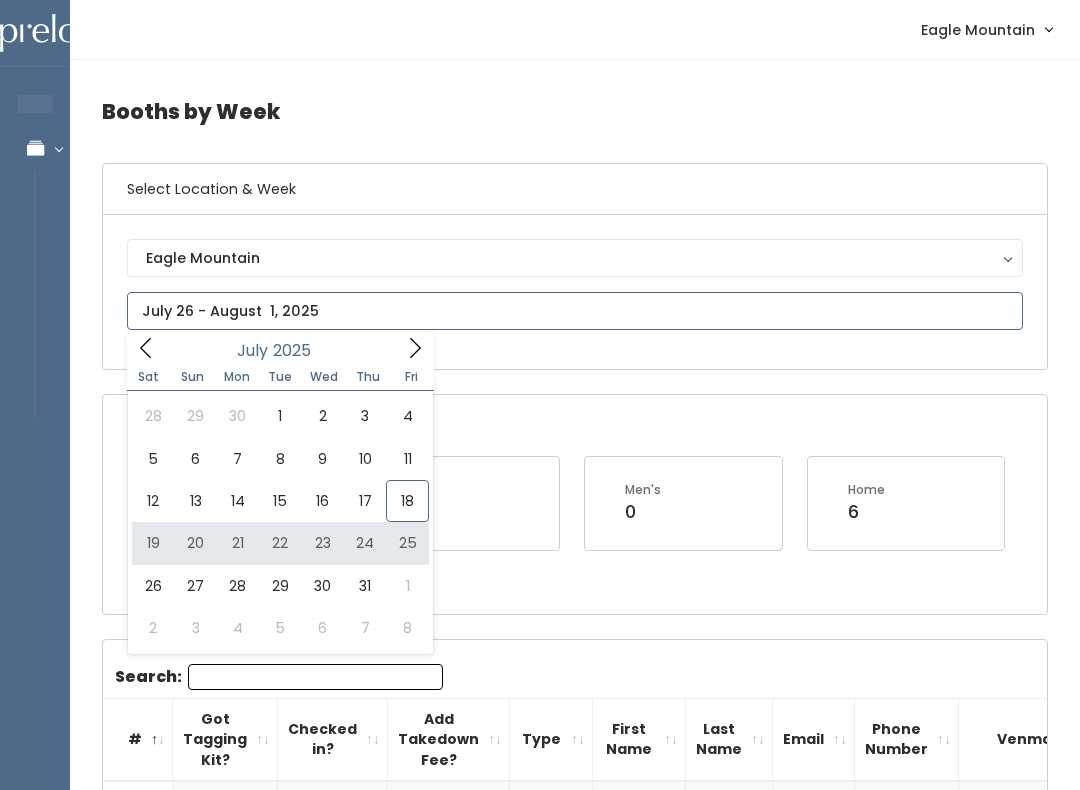 type on "[DATE] to [DATE]" 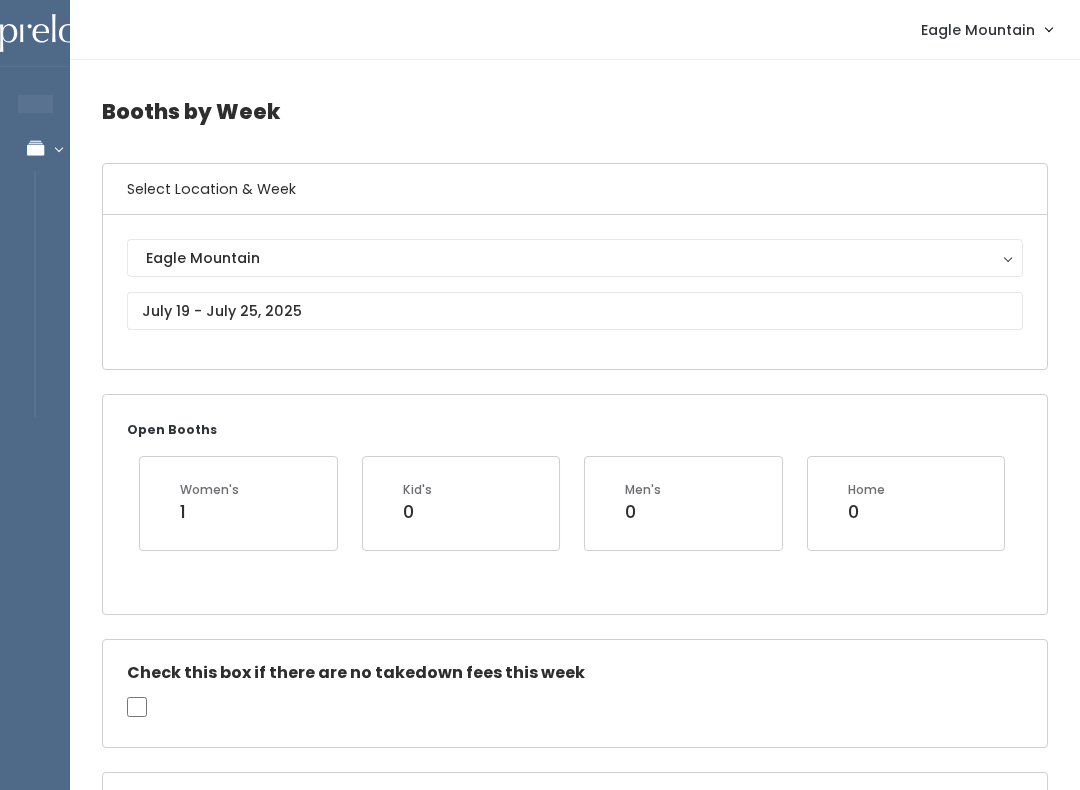 scroll, scrollTop: 0, scrollLeft: 0, axis: both 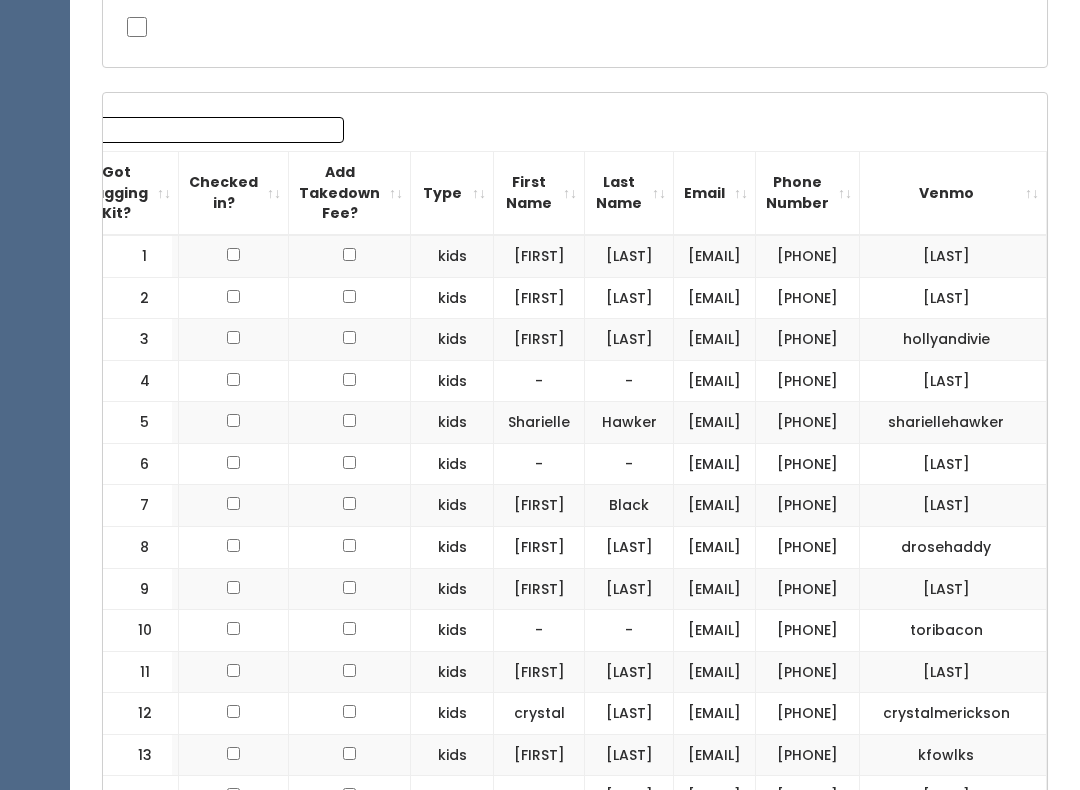 click on "Last Name" at bounding box center (629, 194) 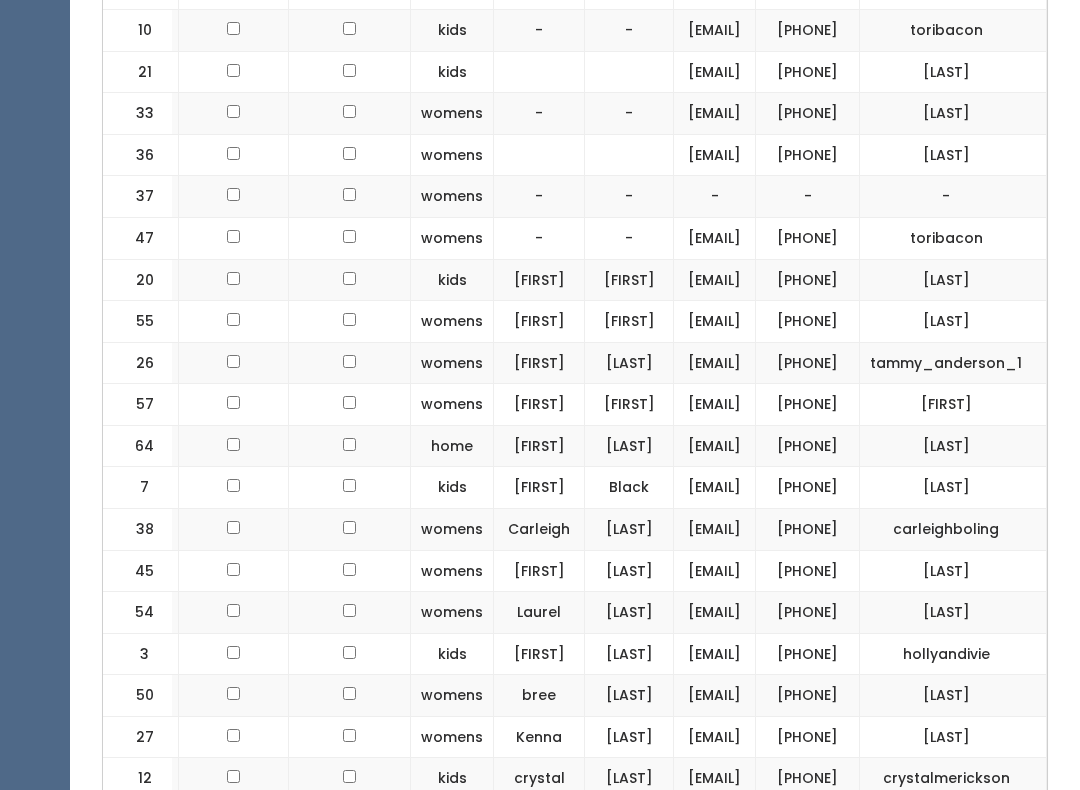scroll, scrollTop: 1322, scrollLeft: 0, axis: vertical 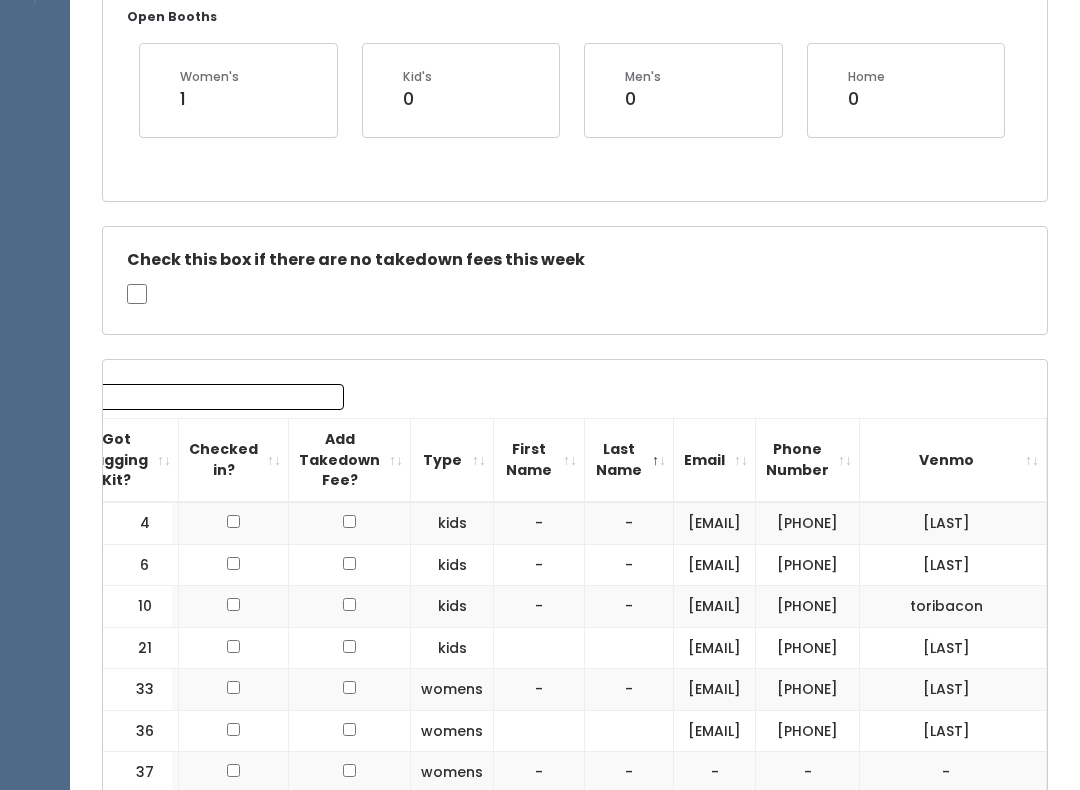 click on "Last Name" at bounding box center [629, 461] 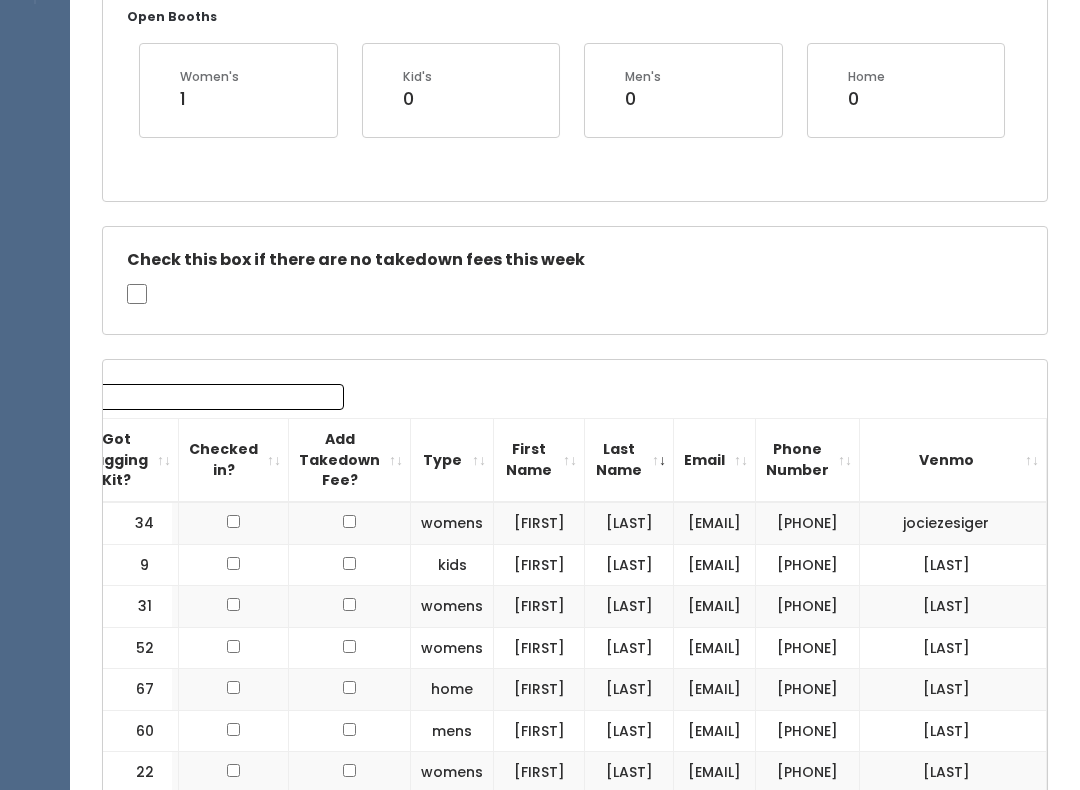 scroll, scrollTop: 413, scrollLeft: 0, axis: vertical 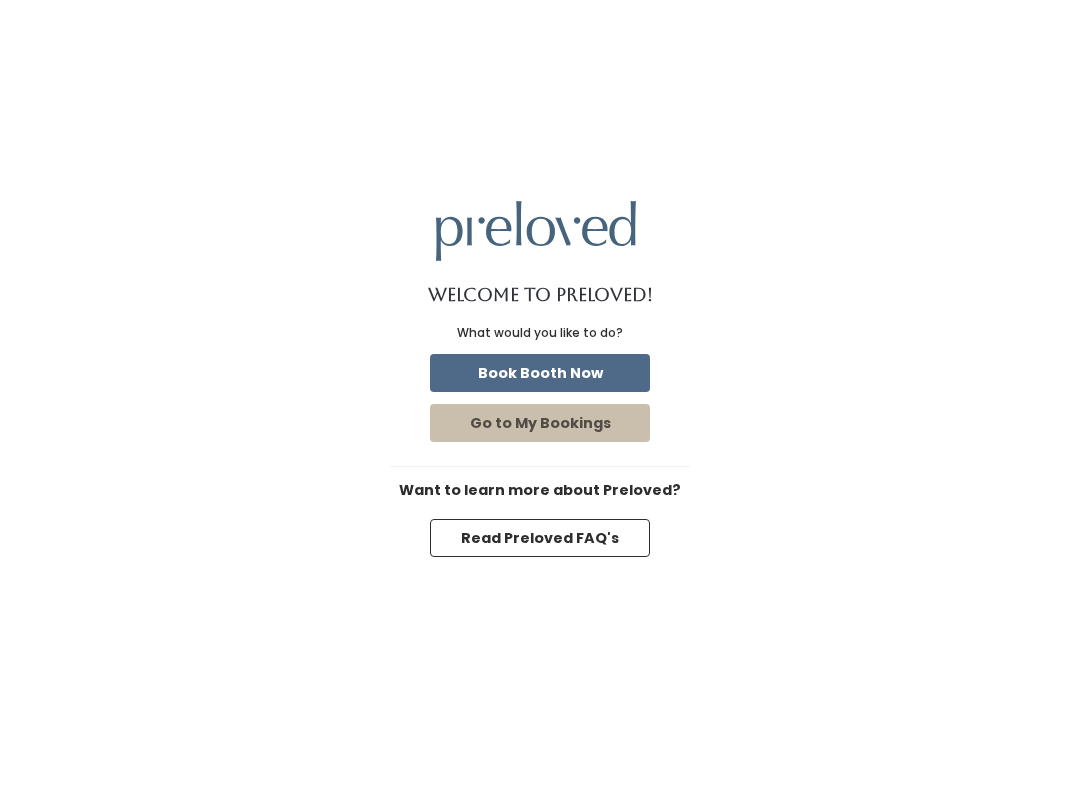 click on "Book Booth Now" at bounding box center [540, 373] 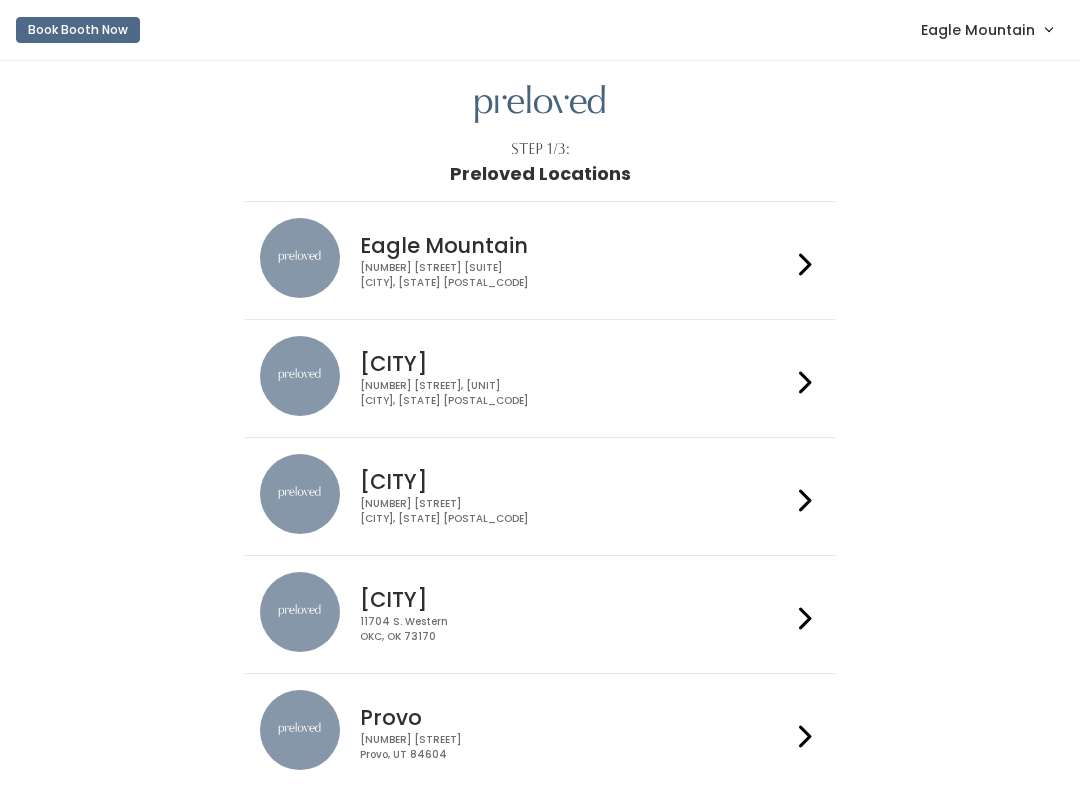 scroll, scrollTop: 0, scrollLeft: 0, axis: both 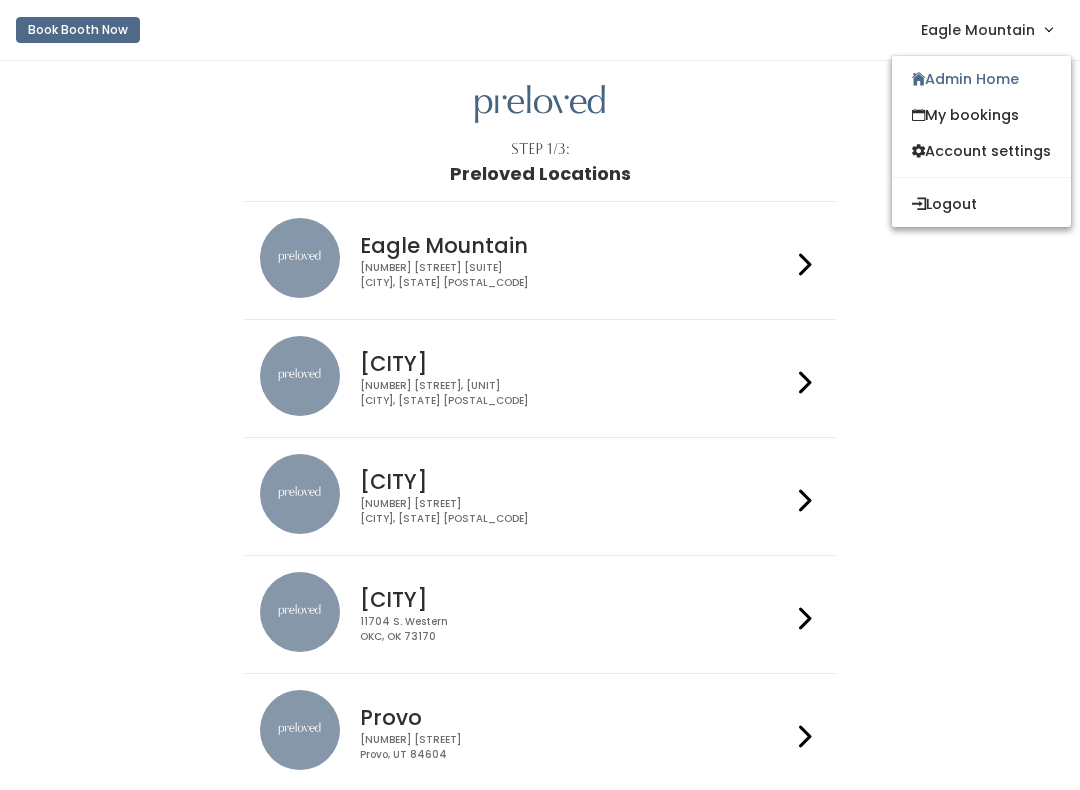 click on "Admin Home" at bounding box center (981, 79) 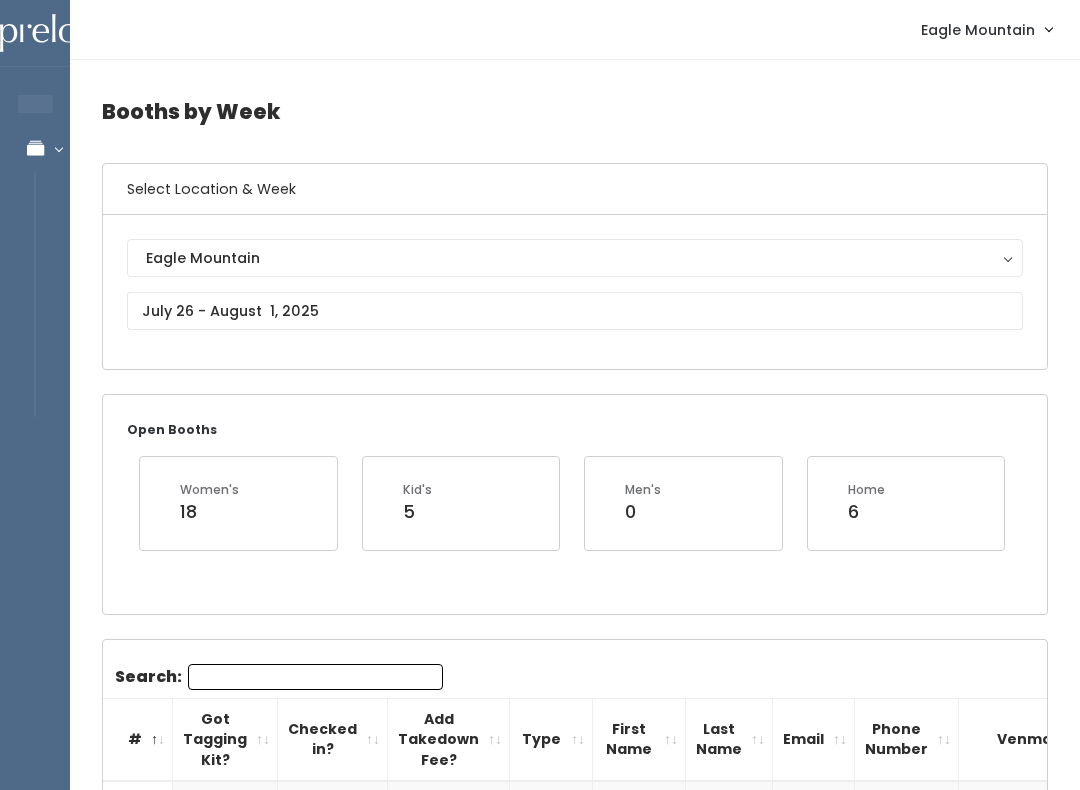scroll, scrollTop: 0, scrollLeft: 0, axis: both 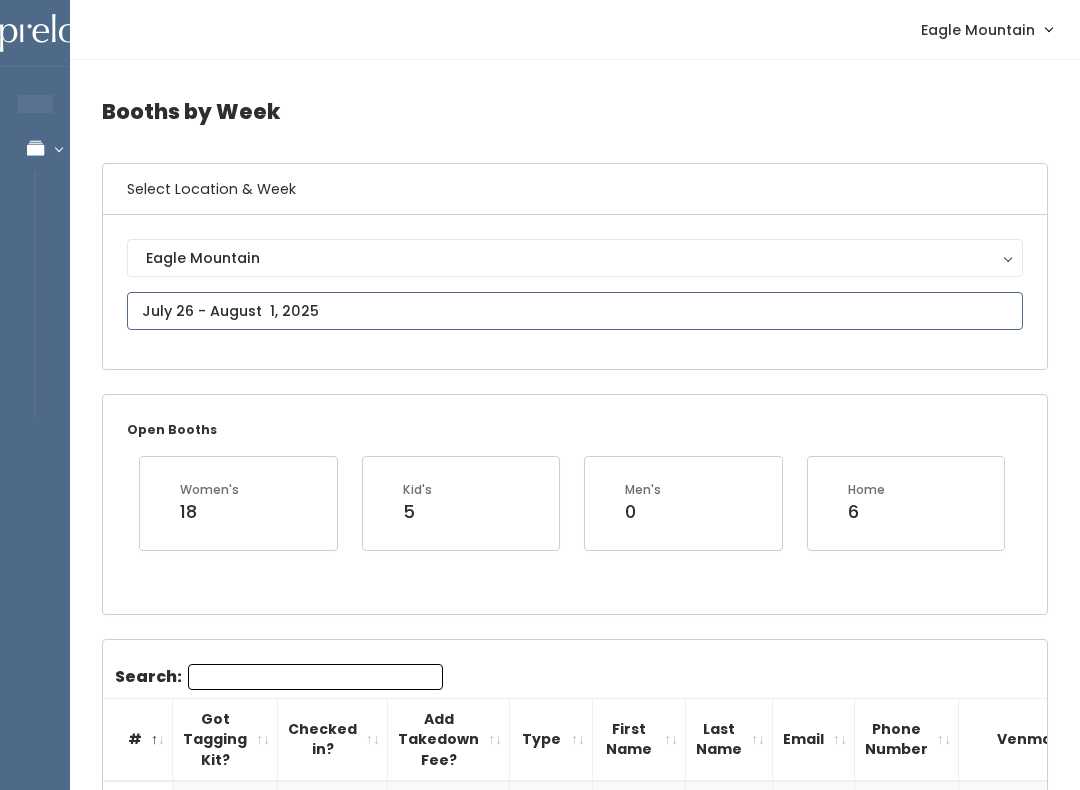 click on "EMPLOYEES
Manage Bookings
Booths by Week
All Bookings
Bookings with Booths
Booth Discounts
Seller Check-in
[CITY]
Admin Home
My bookings
Logout" at bounding box center (540, 1921) 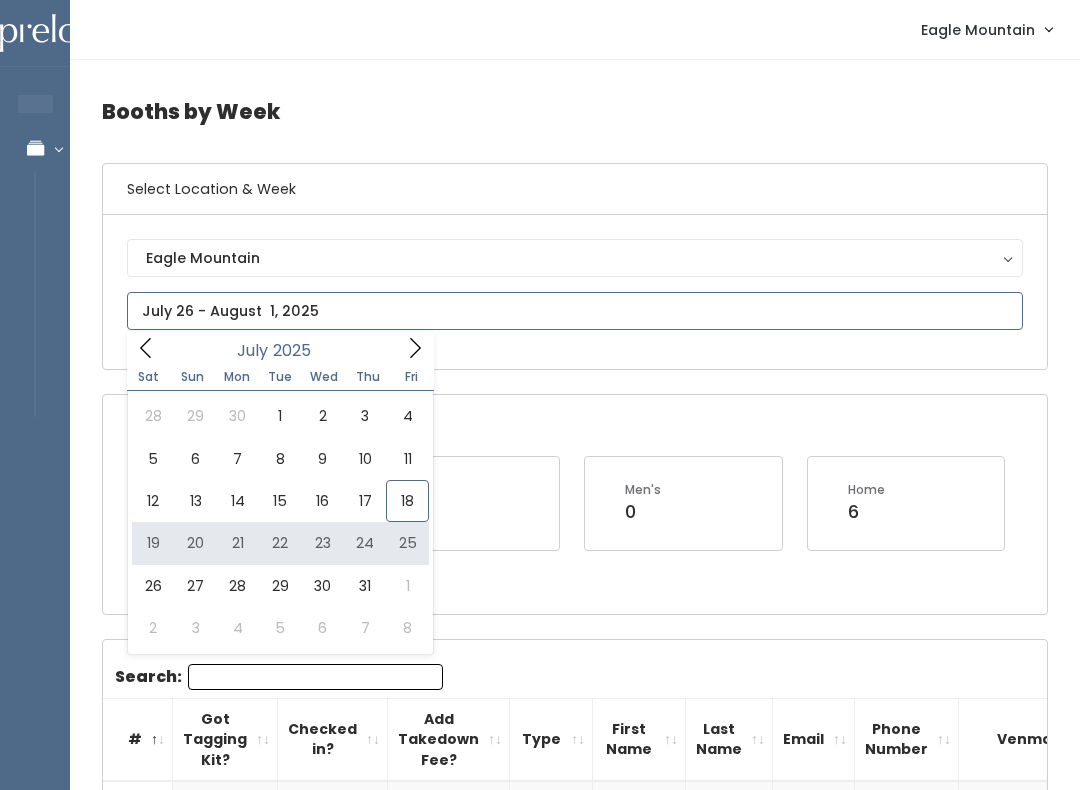 type on "[DATE] to [DATE]" 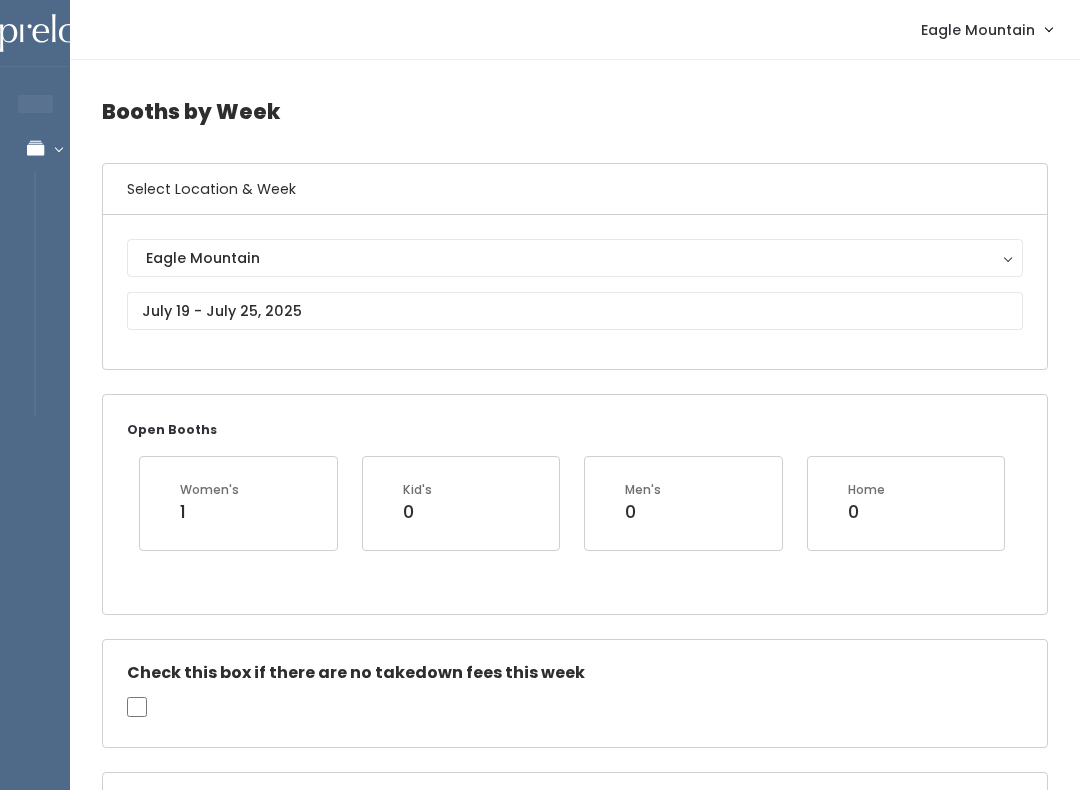 scroll, scrollTop: 0, scrollLeft: 0, axis: both 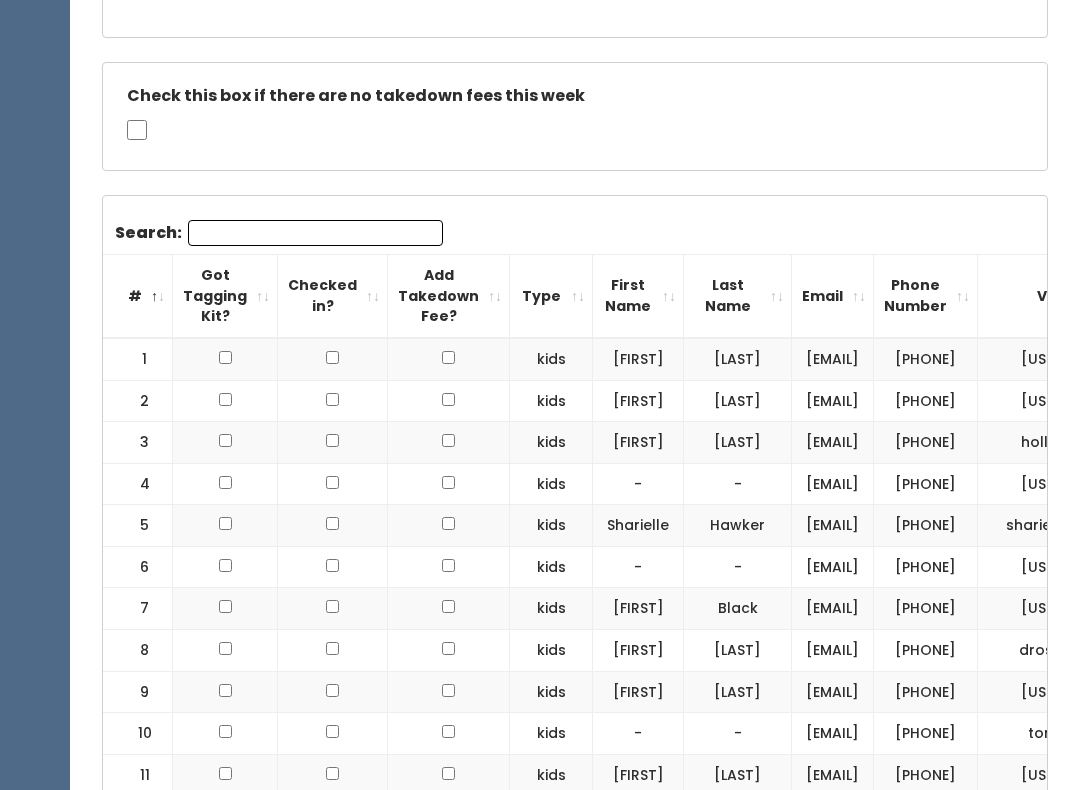 click on "First Name" at bounding box center [638, 296] 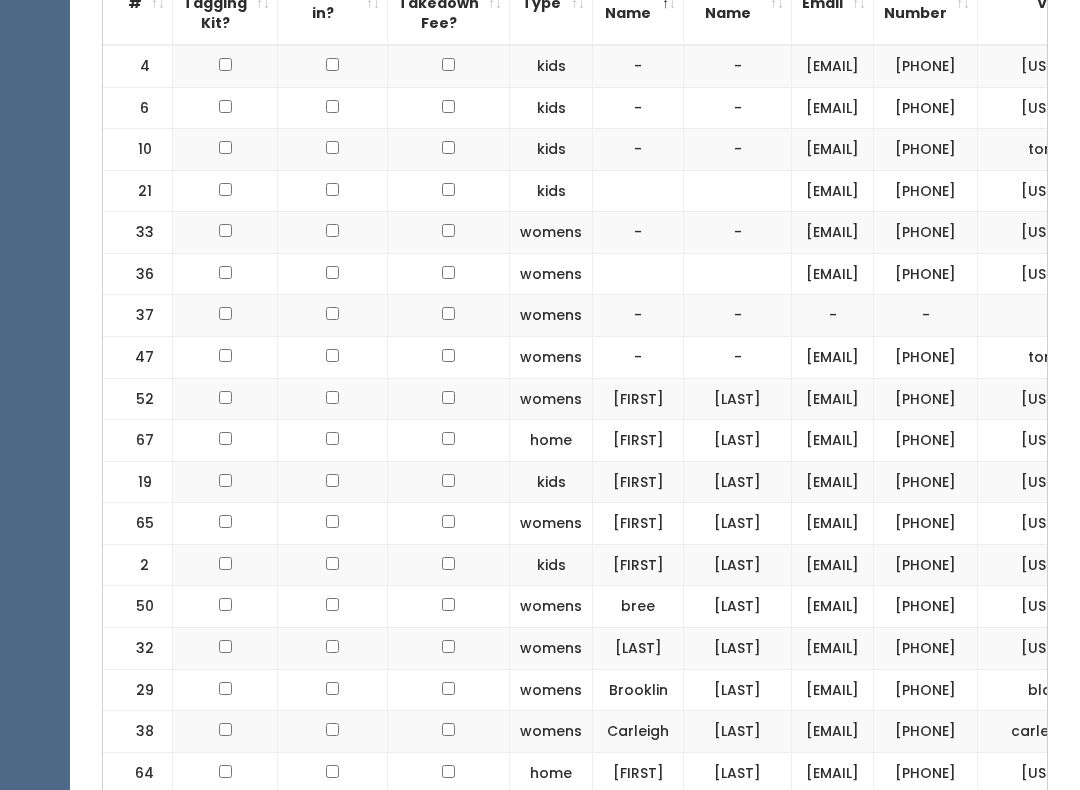 scroll, scrollTop: 820, scrollLeft: 0, axis: vertical 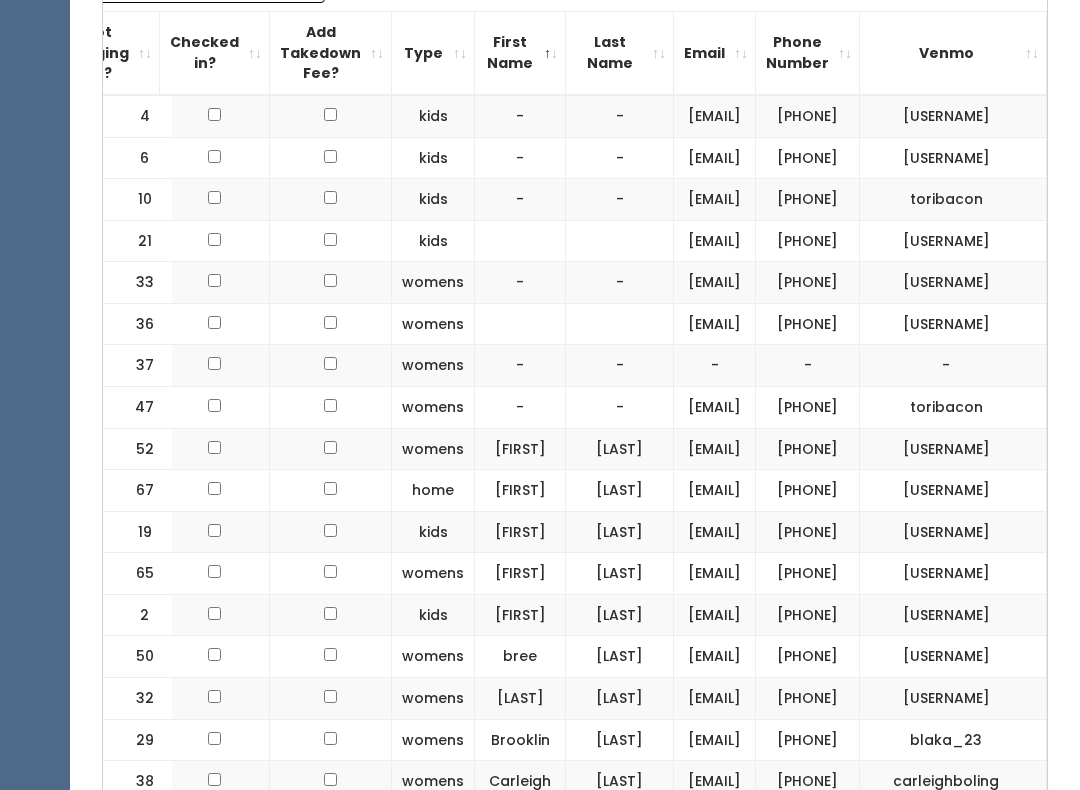 click on "Last Name" at bounding box center [620, 53] 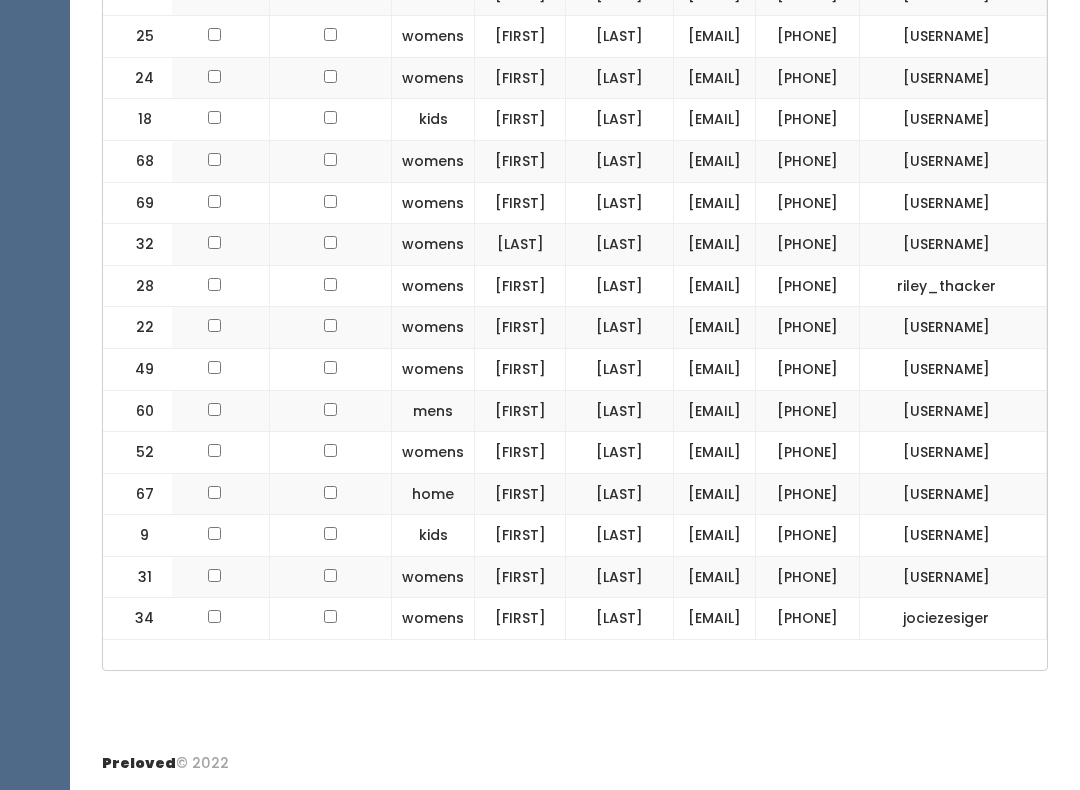 scroll, scrollTop: 3990, scrollLeft: 0, axis: vertical 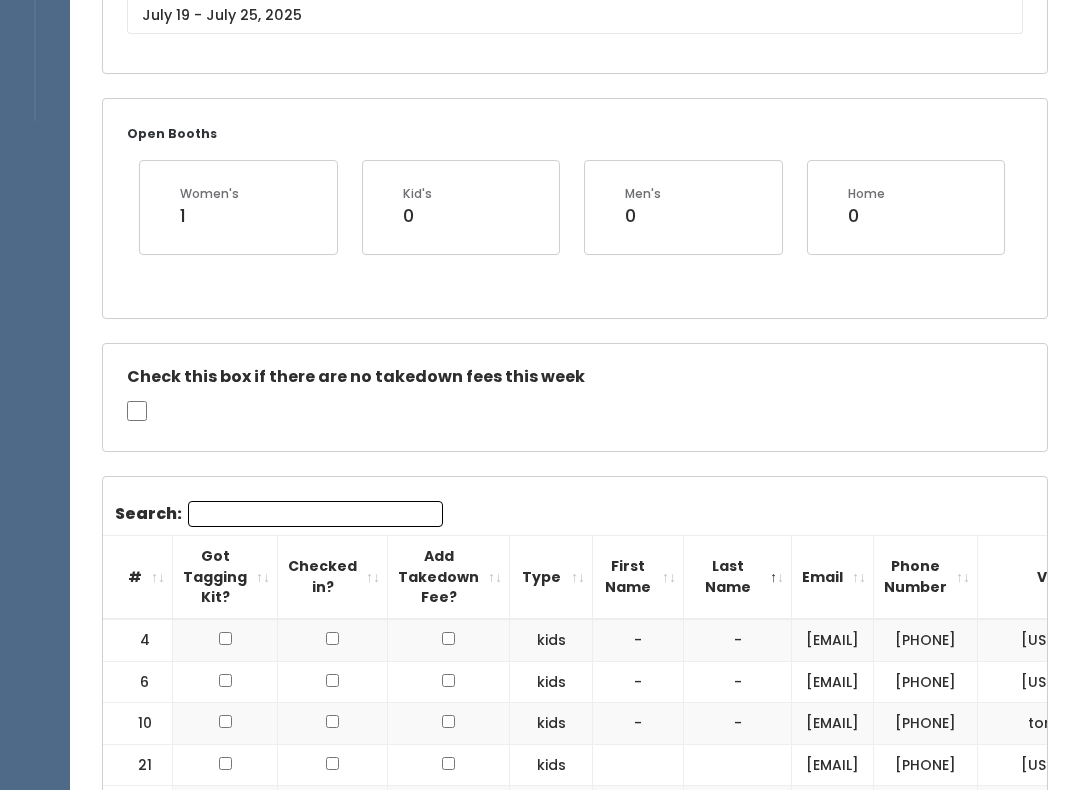click on "First Name" at bounding box center (638, 578) 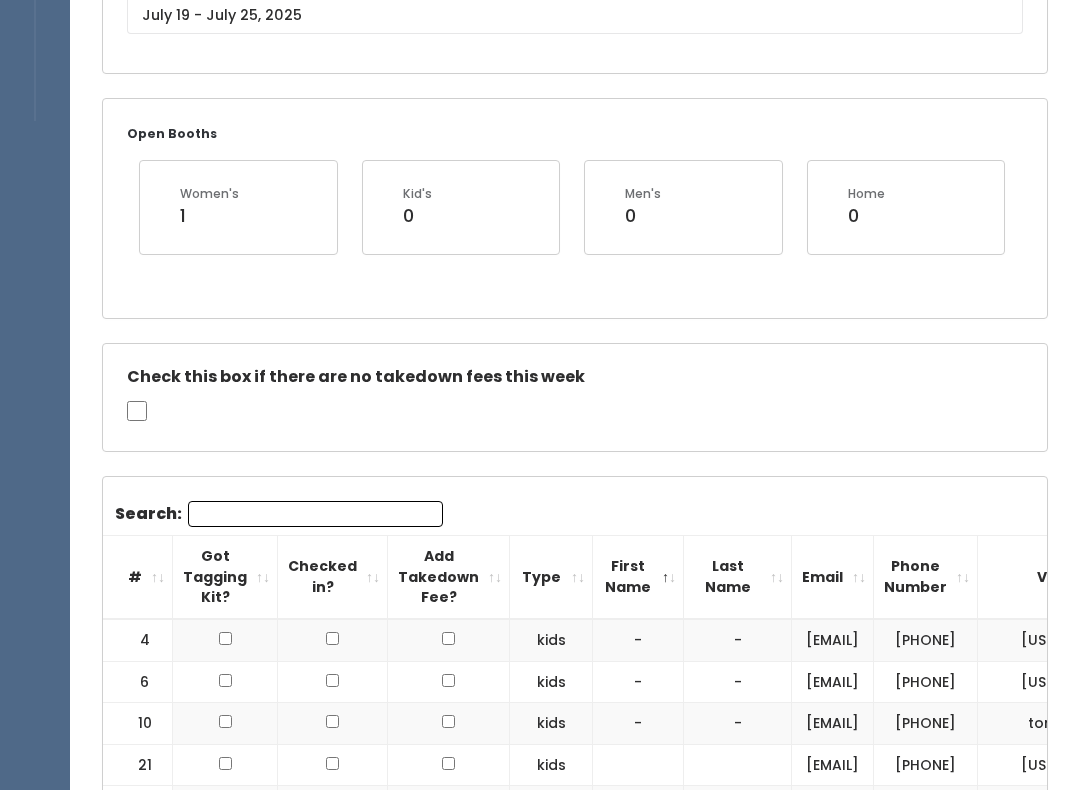 scroll, scrollTop: 296, scrollLeft: 0, axis: vertical 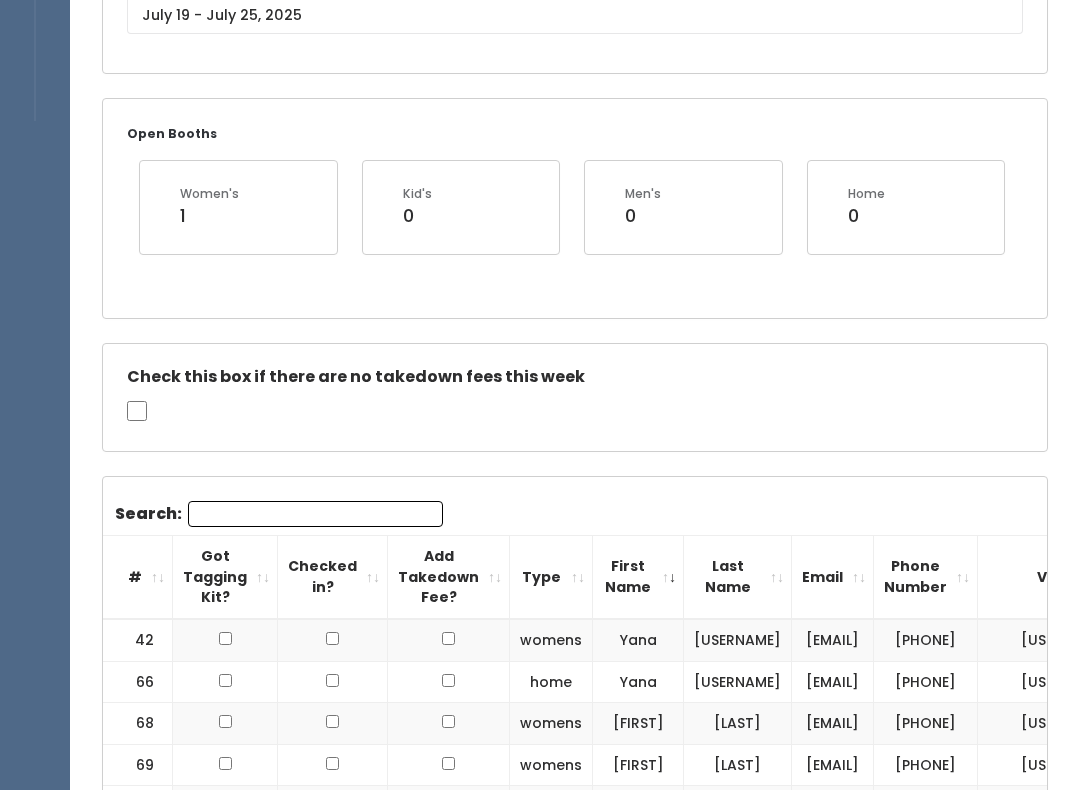 click on "First Name" at bounding box center [638, 577] 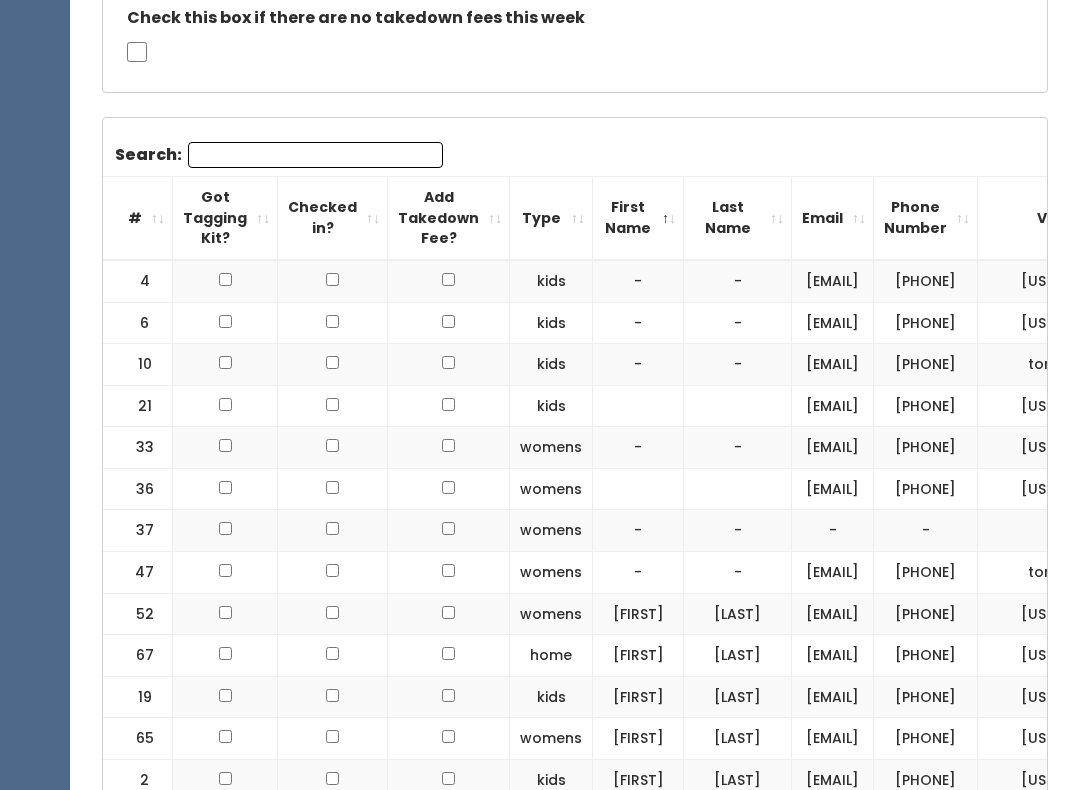 scroll, scrollTop: 655, scrollLeft: 0, axis: vertical 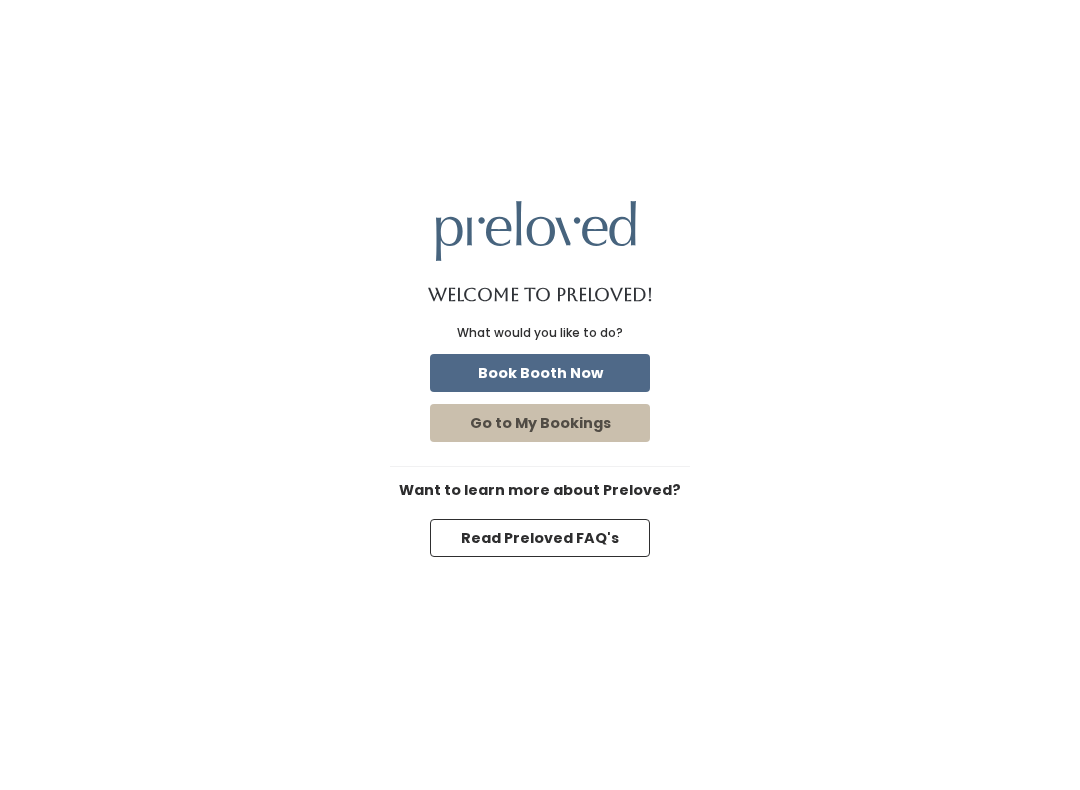 click on "Book Booth Now" at bounding box center [540, 373] 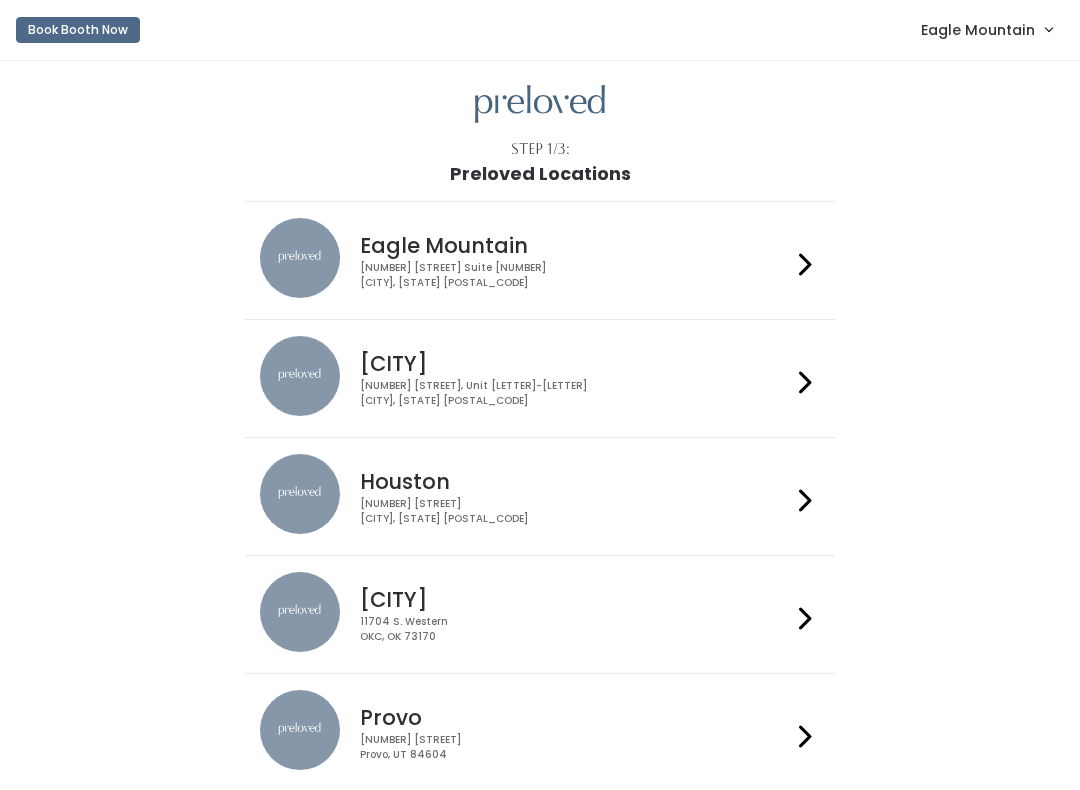 scroll, scrollTop: 0, scrollLeft: 0, axis: both 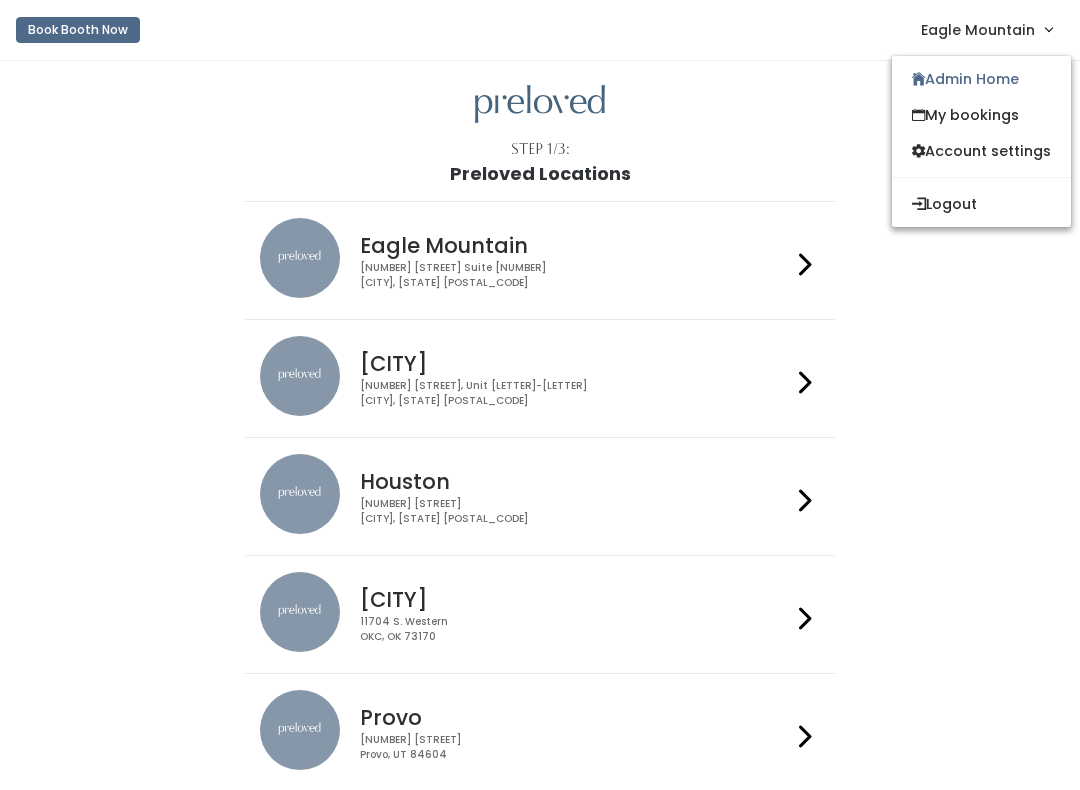 click on "Admin Home" at bounding box center [981, 79] 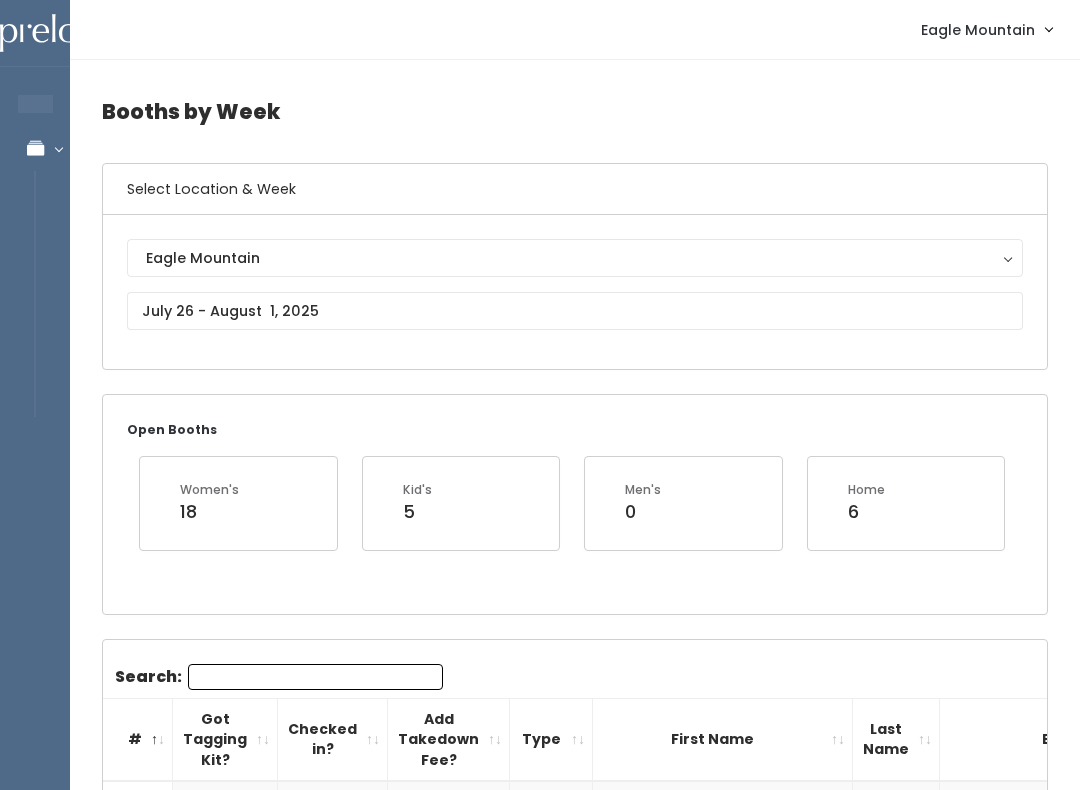 scroll, scrollTop: 0, scrollLeft: 0, axis: both 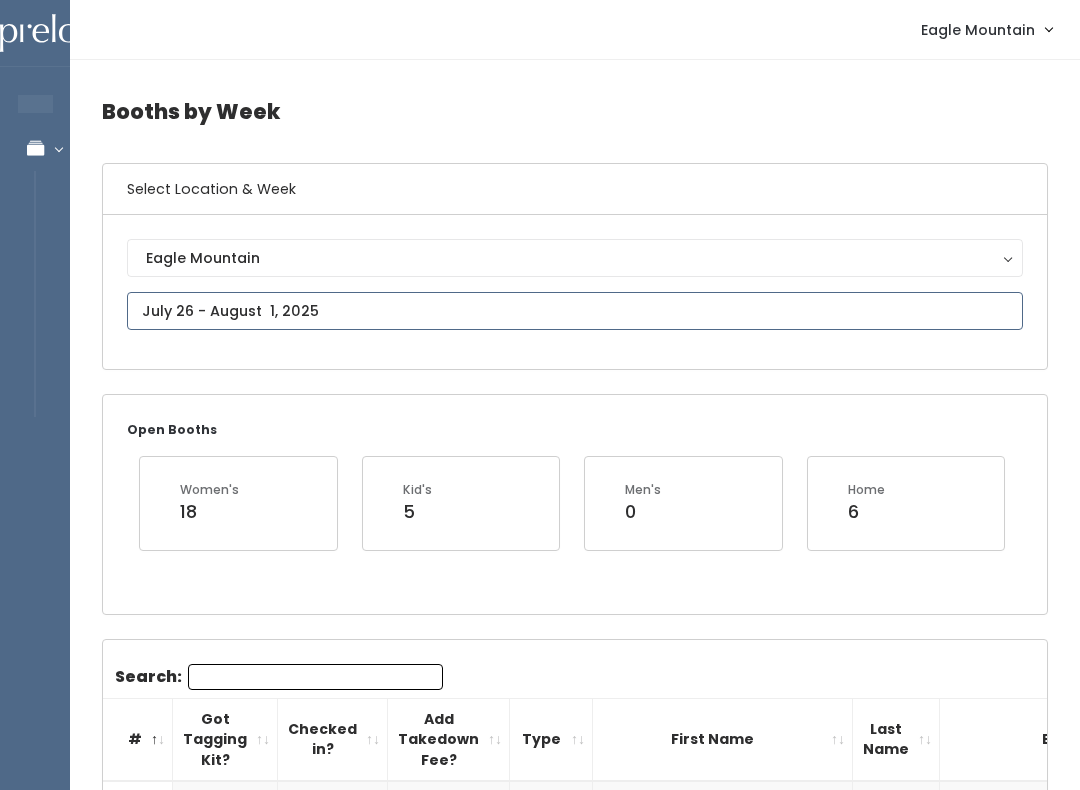 click on "EMPLOYEES
Manage Bookings
Booths by Week
All Bookings
Bookings with Booths
Booth Discounts
Seller Check-in
[CITY]
Admin Home
My bookings
Account settings" at bounding box center (540, 2744) 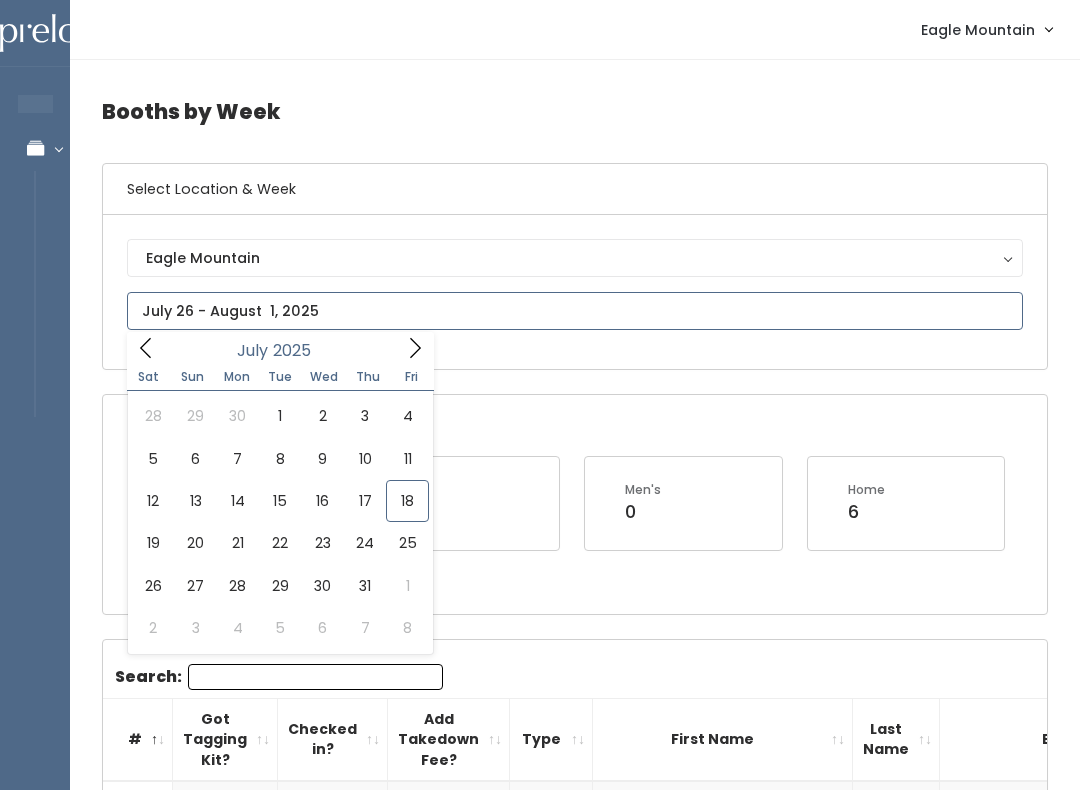 click at bounding box center (575, 311) 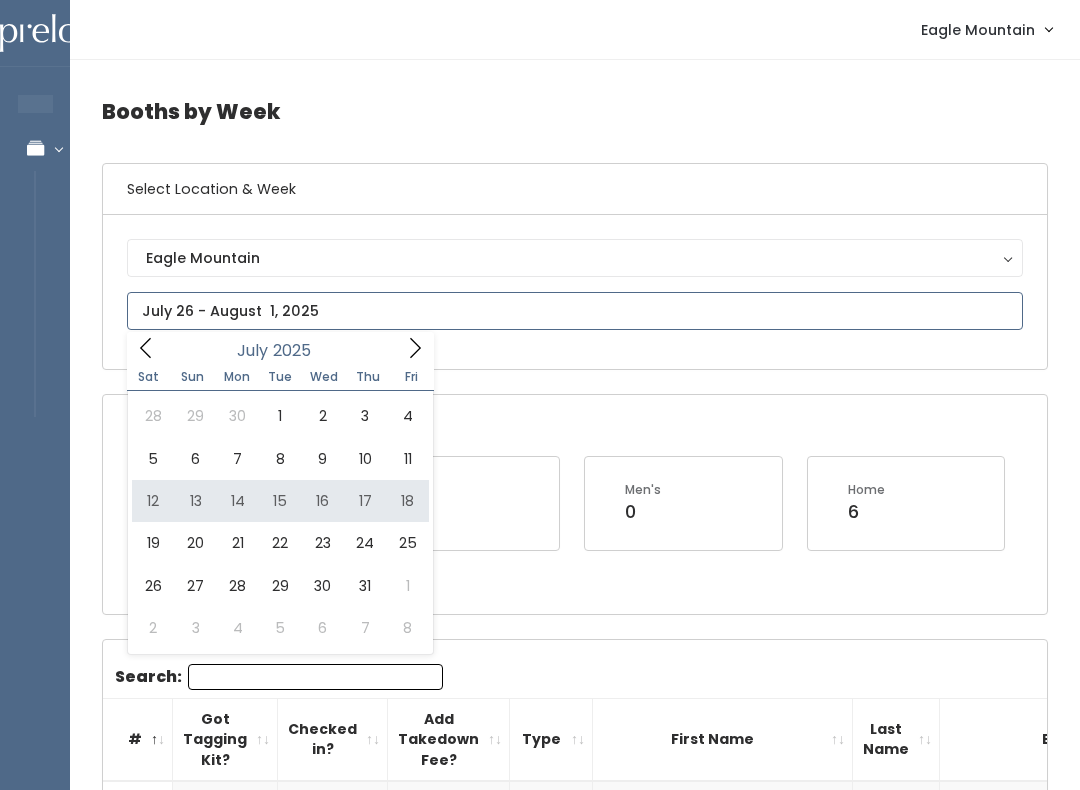 type on "July 12 to July 18" 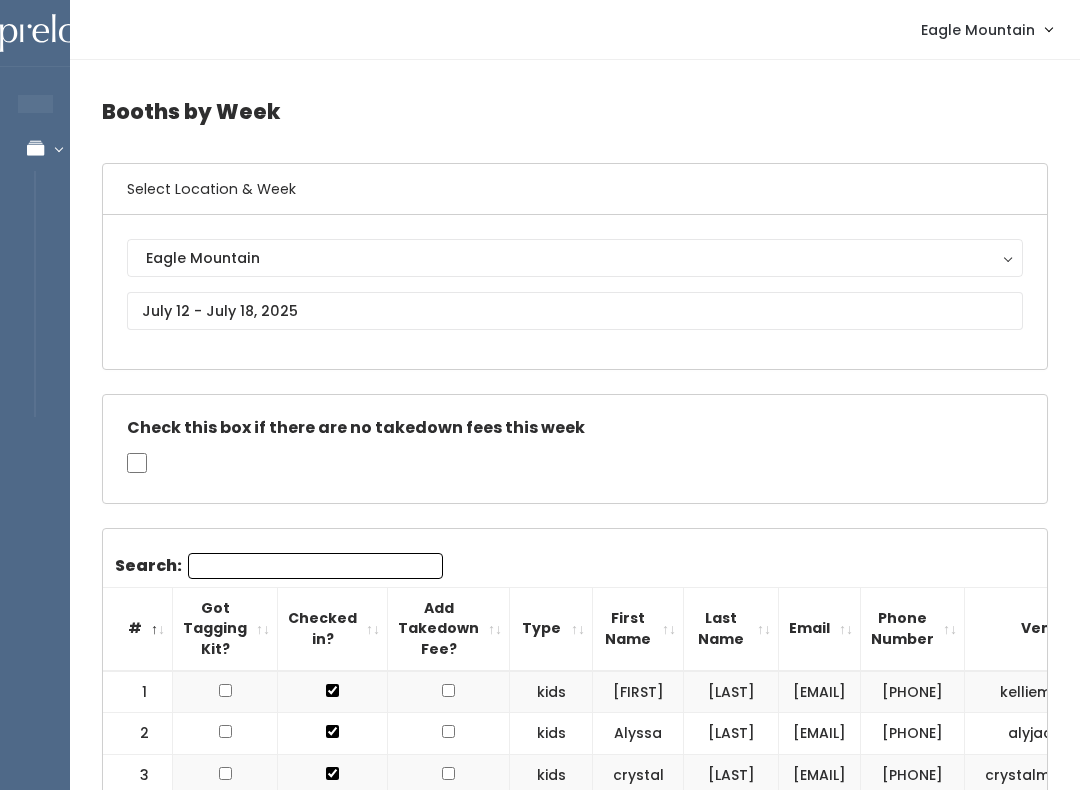 scroll, scrollTop: 0, scrollLeft: 0, axis: both 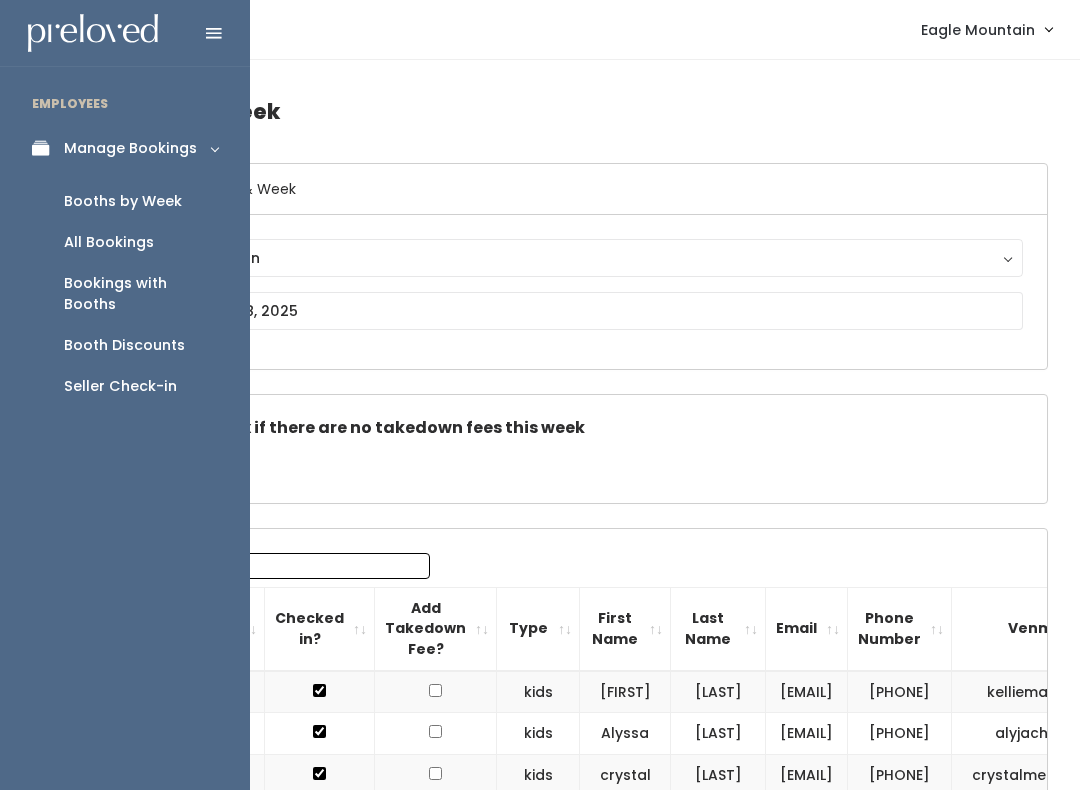 click on "Booths by Week" at bounding box center [125, 201] 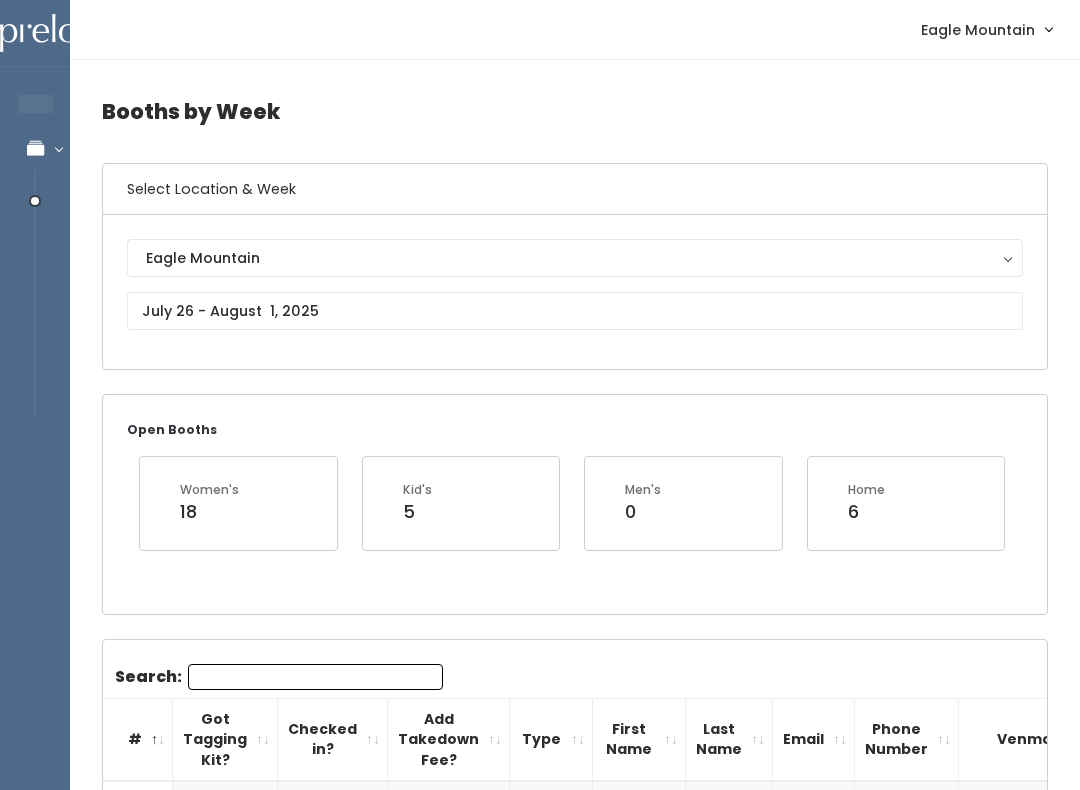 scroll, scrollTop: 0, scrollLeft: 0, axis: both 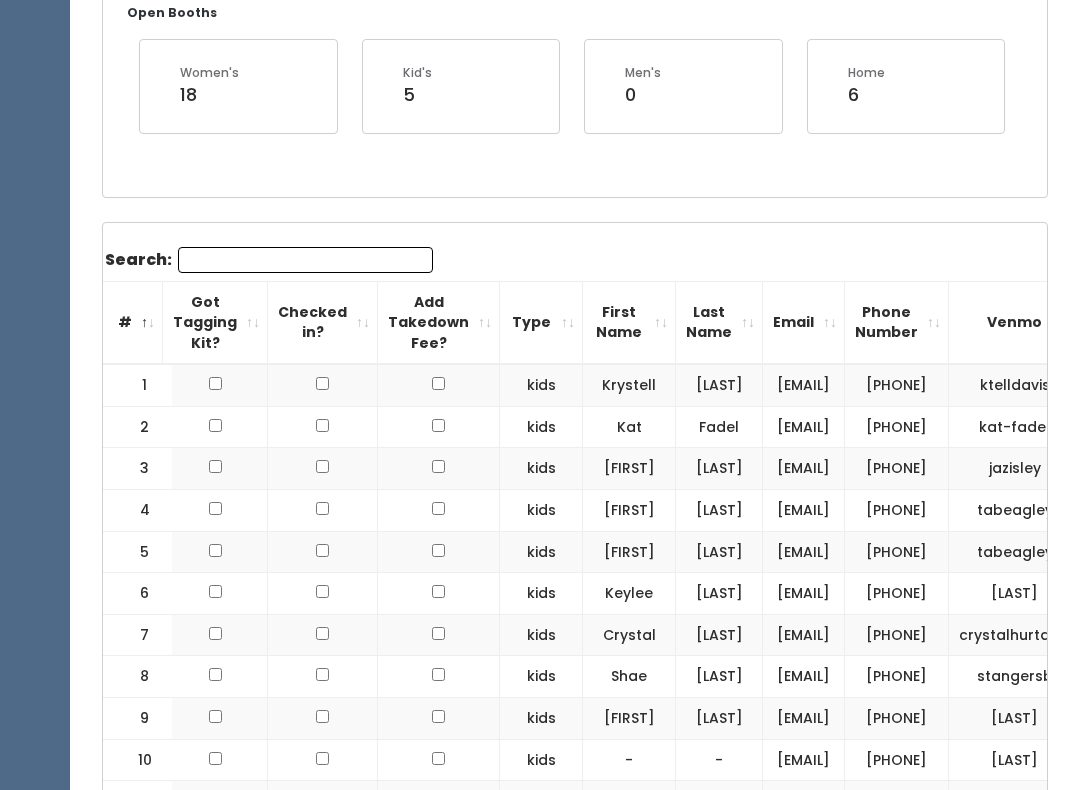 click on "First Name" at bounding box center (629, 323) 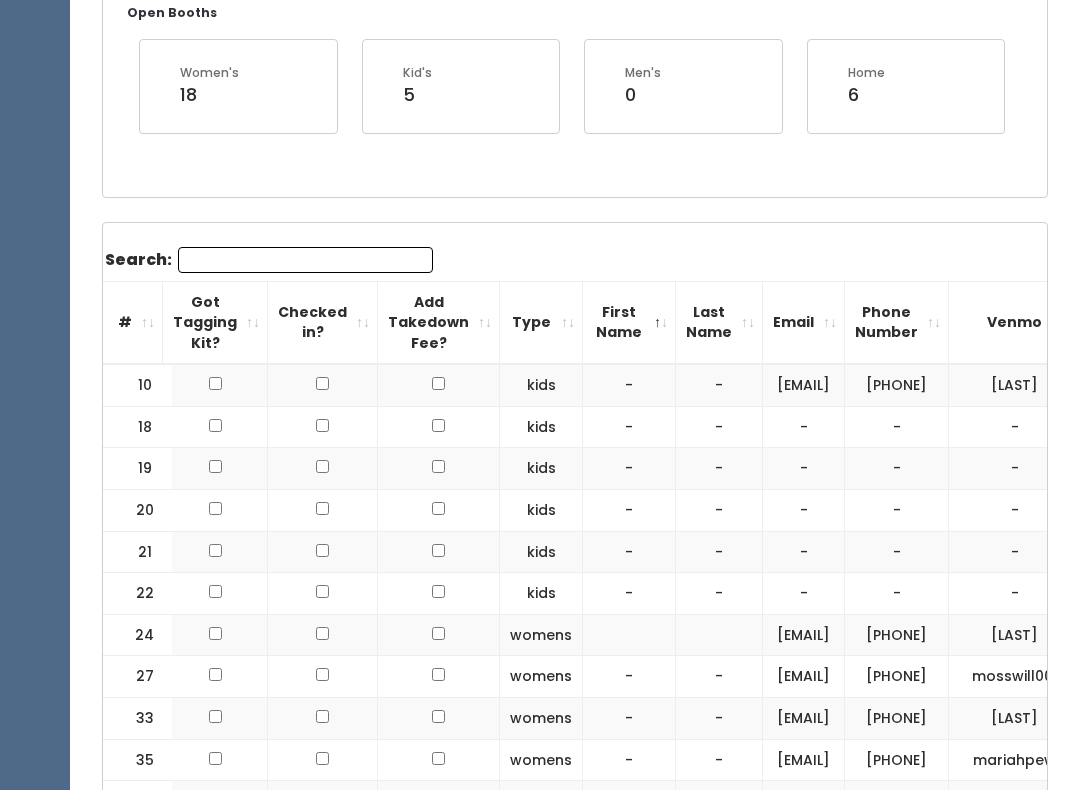 scroll, scrollTop: 417, scrollLeft: 0, axis: vertical 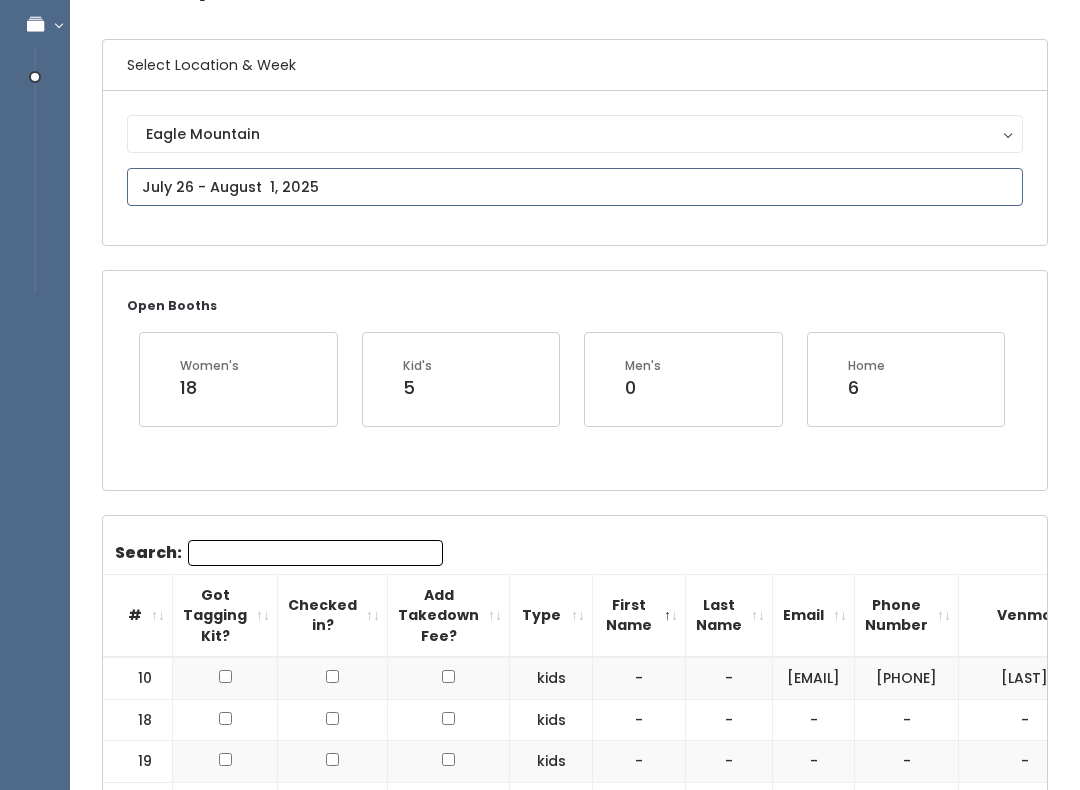 click on "EMPLOYEES
Manage Bookings
Booths by Week
All Bookings
Bookings with Booths
Booth Discounts
Seller Check-in
[CITY]
Admin Home
My bookings
Account settings" at bounding box center [540, 1797] 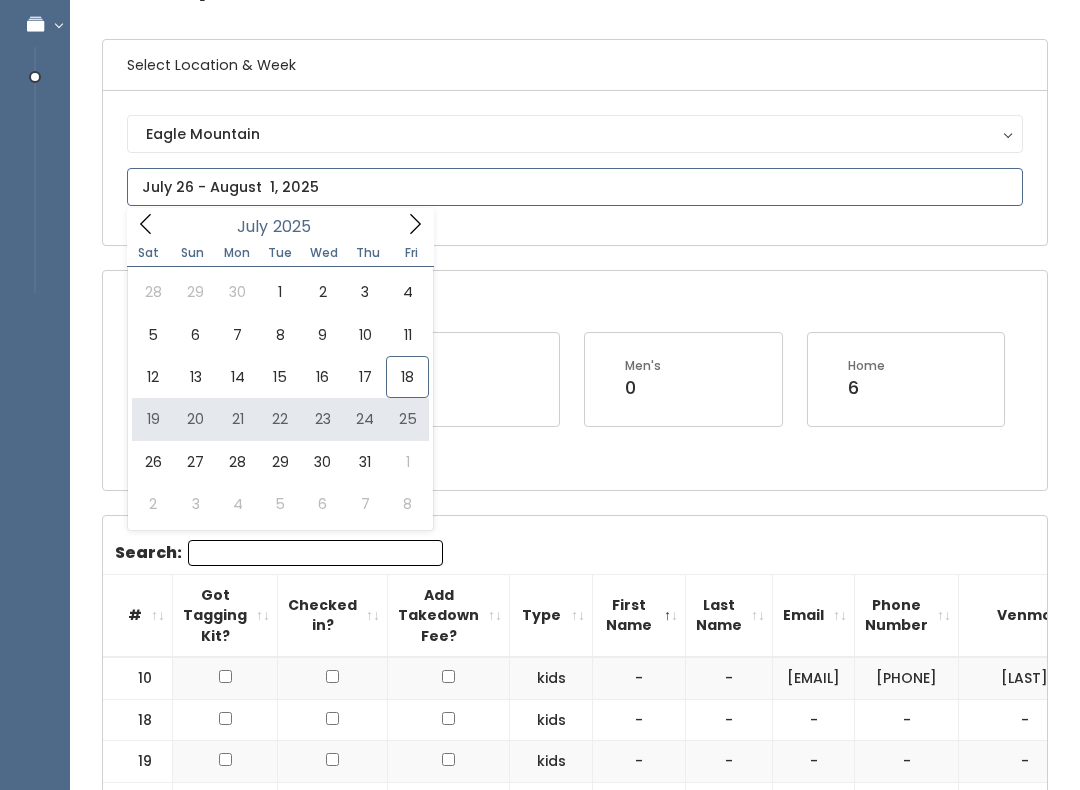 type on "[DATE] to [DATE]" 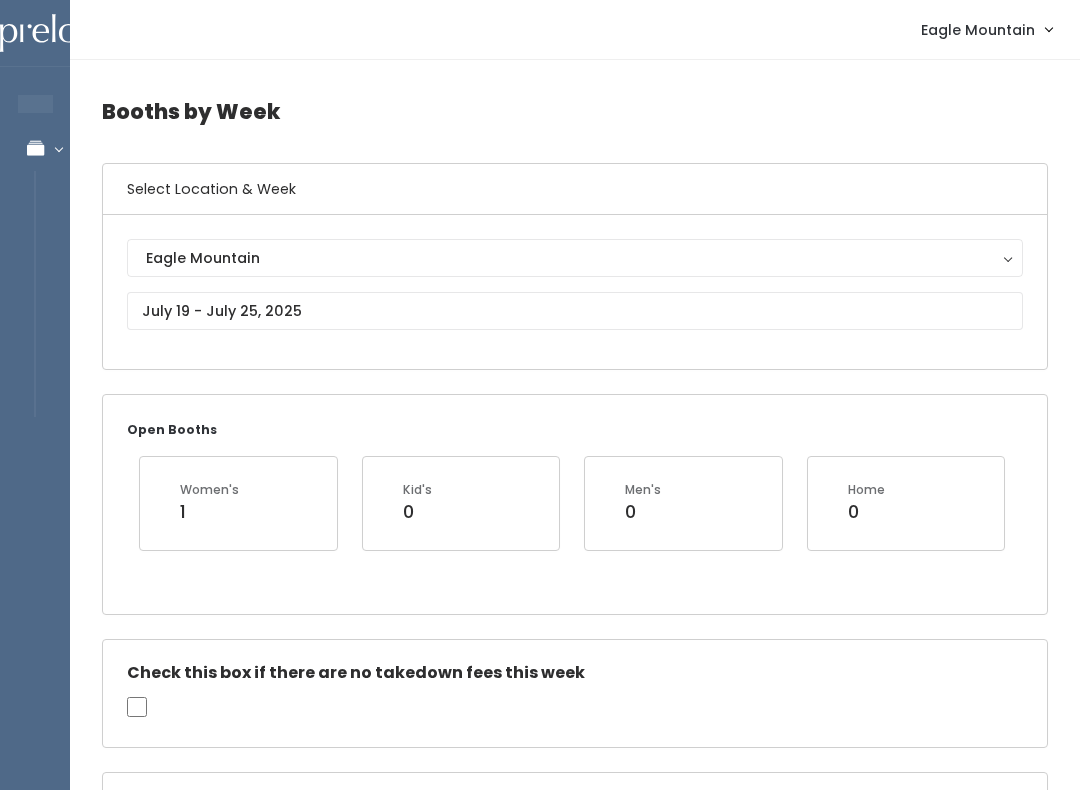 scroll, scrollTop: 0, scrollLeft: 0, axis: both 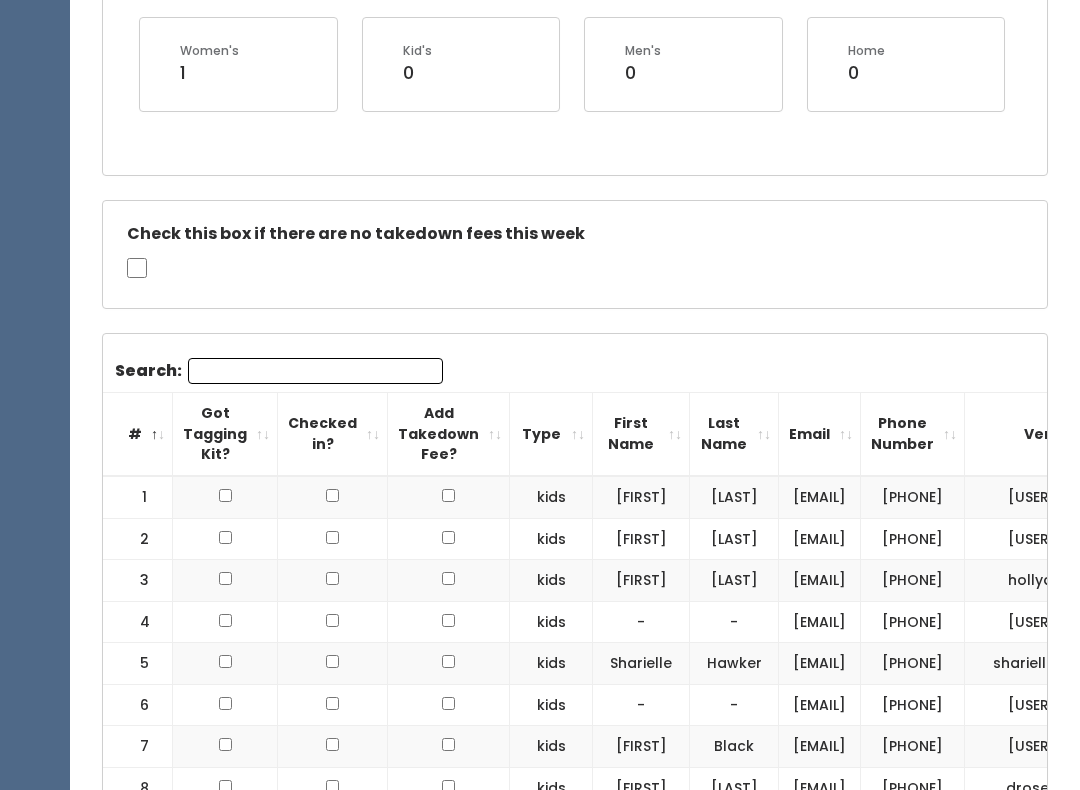 click on "First Name" at bounding box center (641, 435) 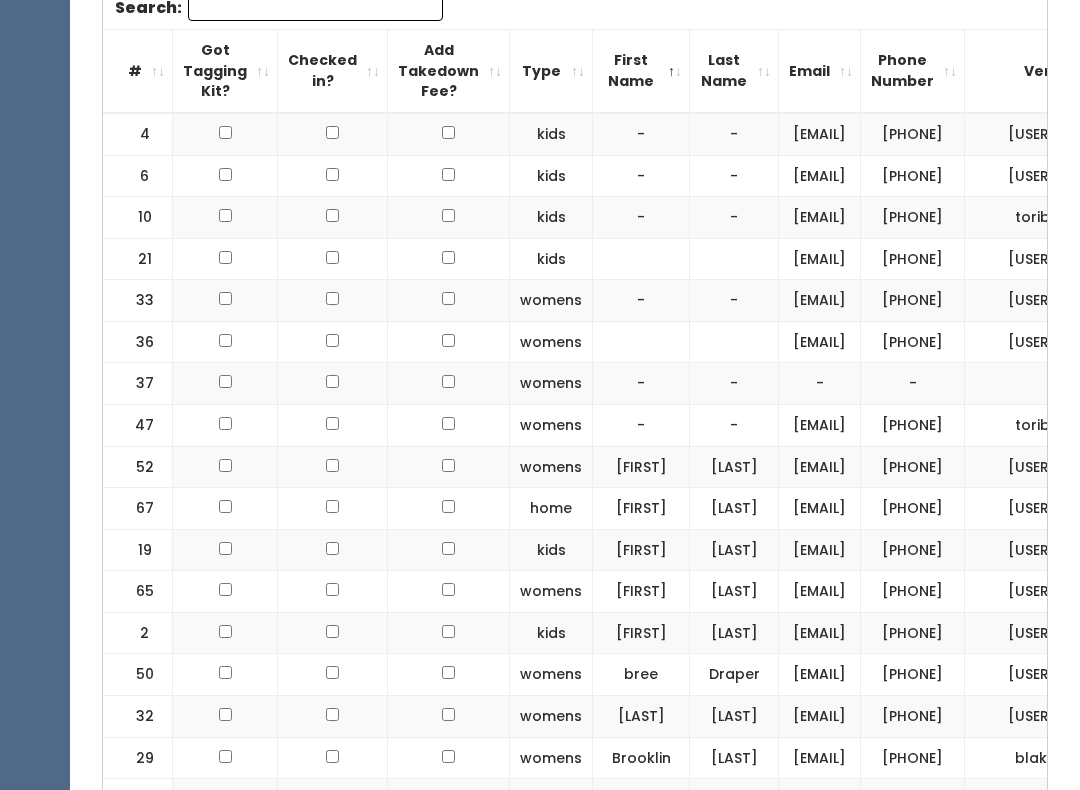 scroll, scrollTop: 855, scrollLeft: 0, axis: vertical 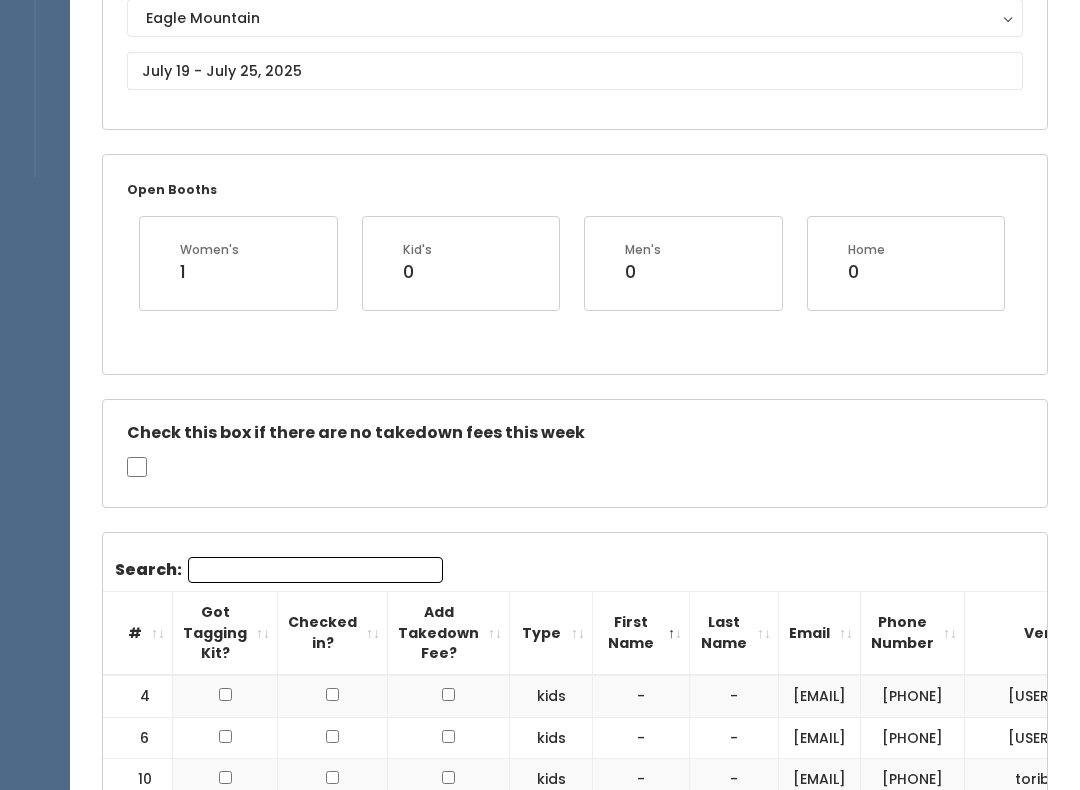 click on "#" at bounding box center (138, 633) 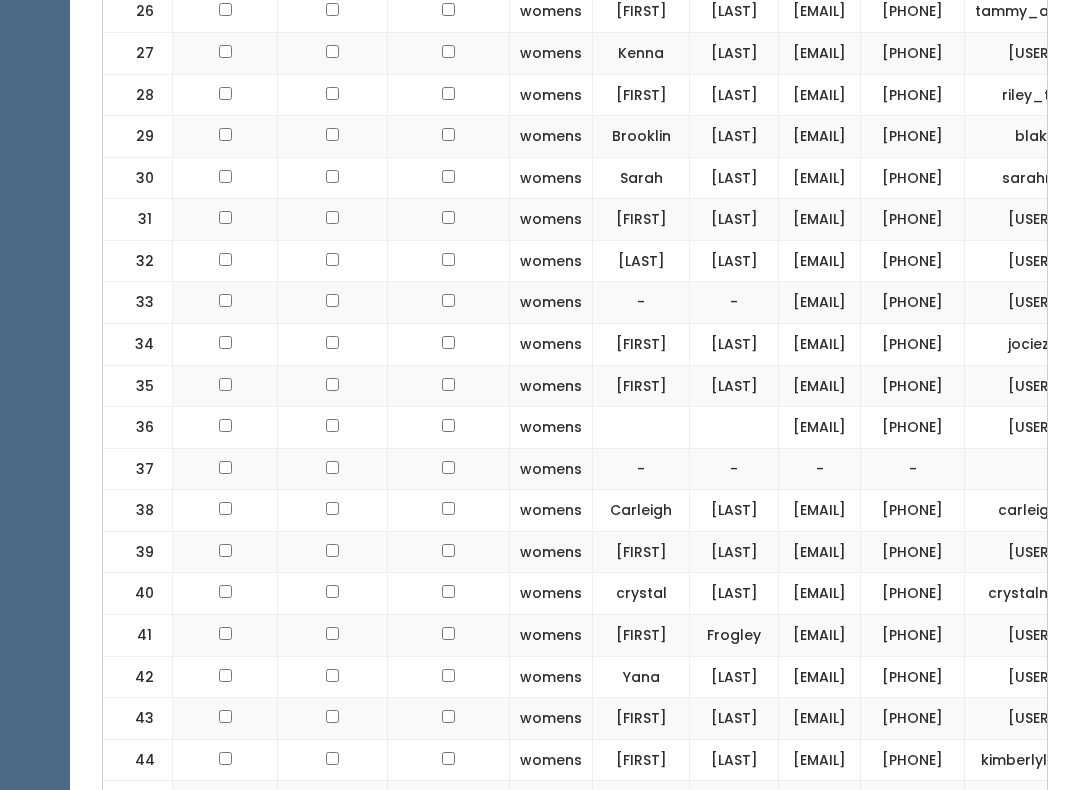 scroll, scrollTop: 1960, scrollLeft: 0, axis: vertical 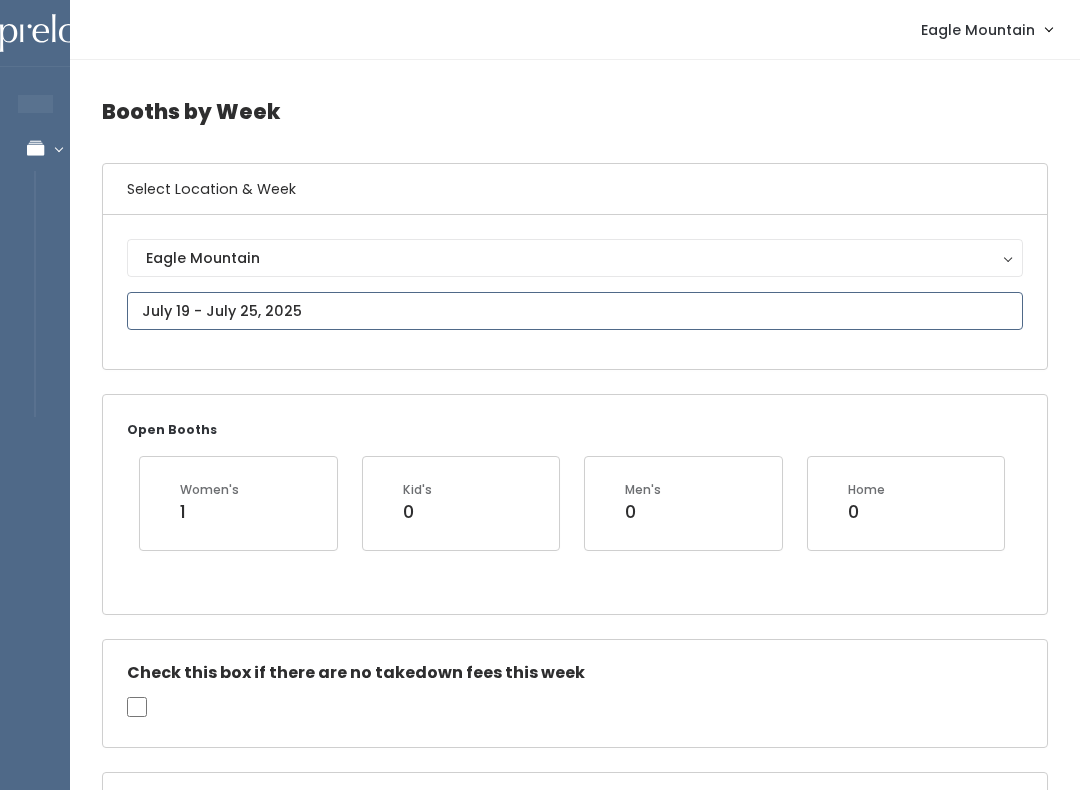 click on "EMPLOYEES
Manage Bookings
Booths by Week
All Bookings
Bookings with Booths
Booth Discounts
Seller Check-in
[CITY] [STATE]
Admin Home
My bookings
Account settings" at bounding box center (540, 1998) 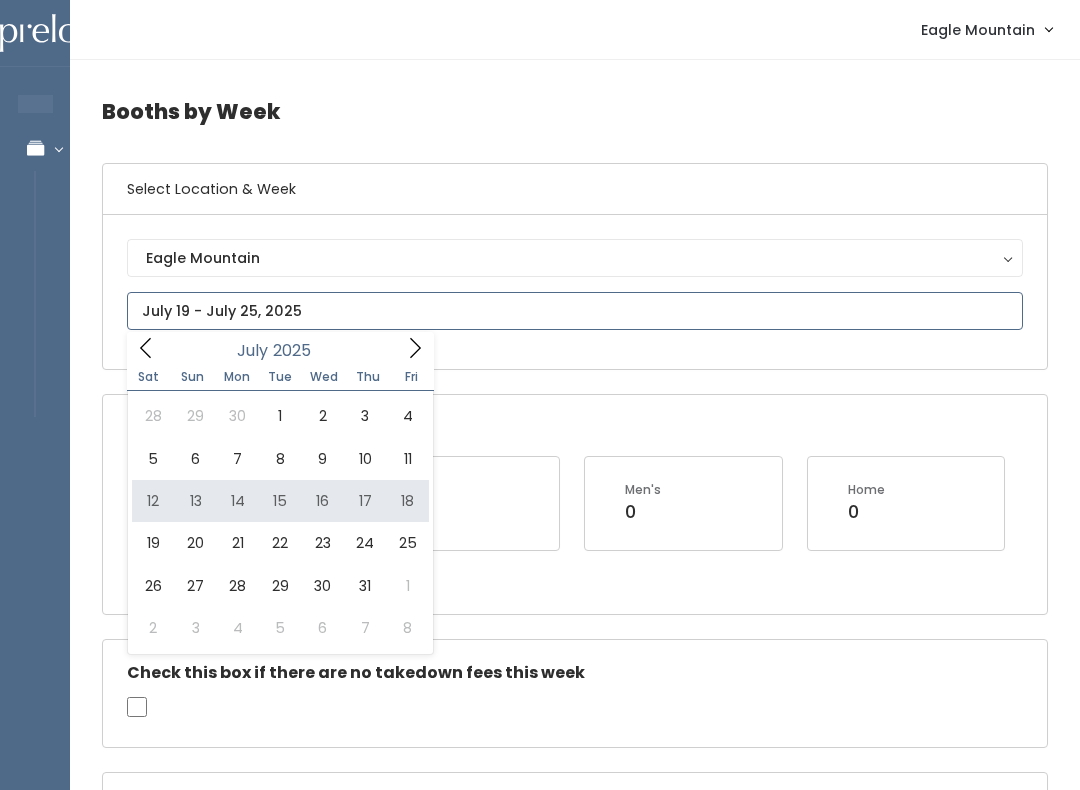 type on "July 12 to July 18" 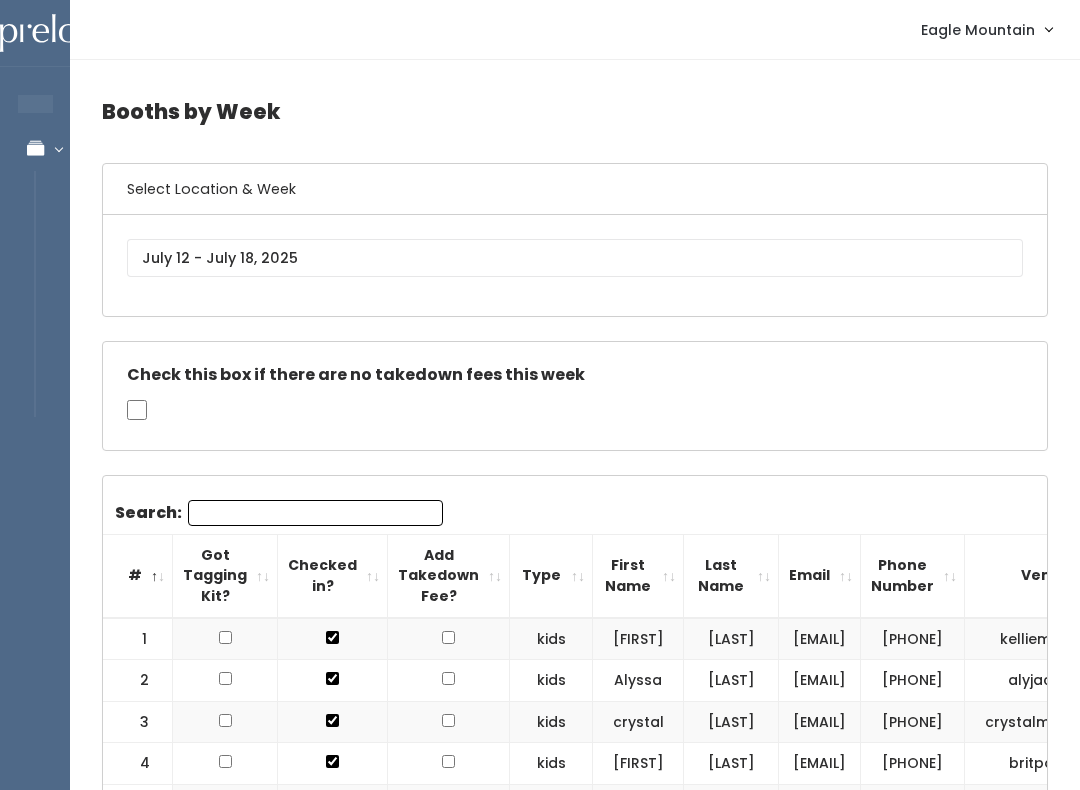 scroll, scrollTop: 480, scrollLeft: 0, axis: vertical 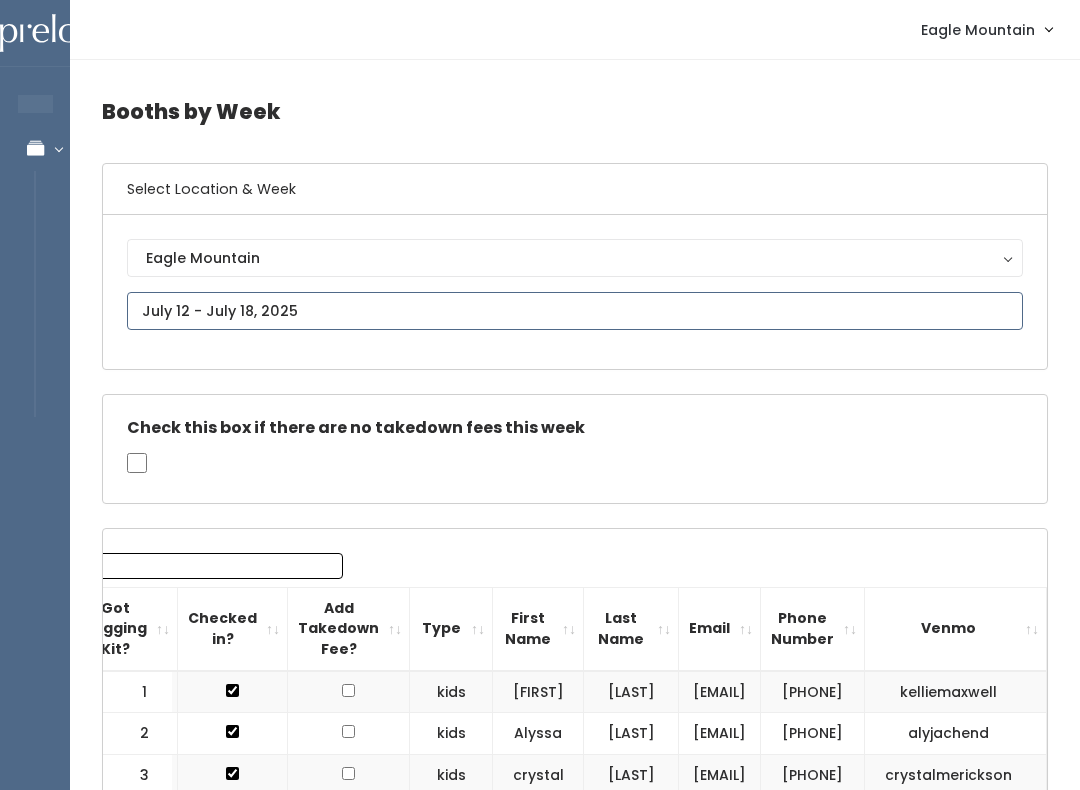 click on "EMPLOYEES
Manage Bookings
Booths by Week
All Bookings
Bookings with Booths
Booth Discounts
Seller Check-in
Eagle Mountain
Admin Home
My bookings
Account settings" at bounding box center [540, 1886] 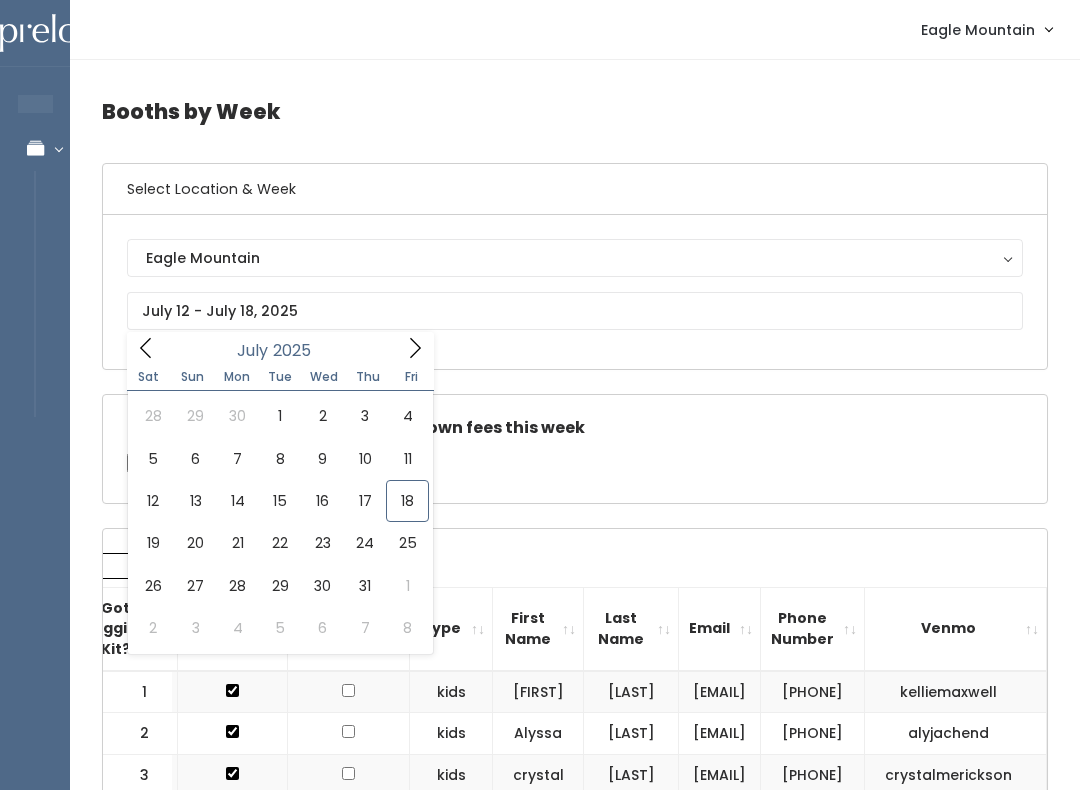 click on "Check this box if there are no takedown fees this week" at bounding box center [575, 428] 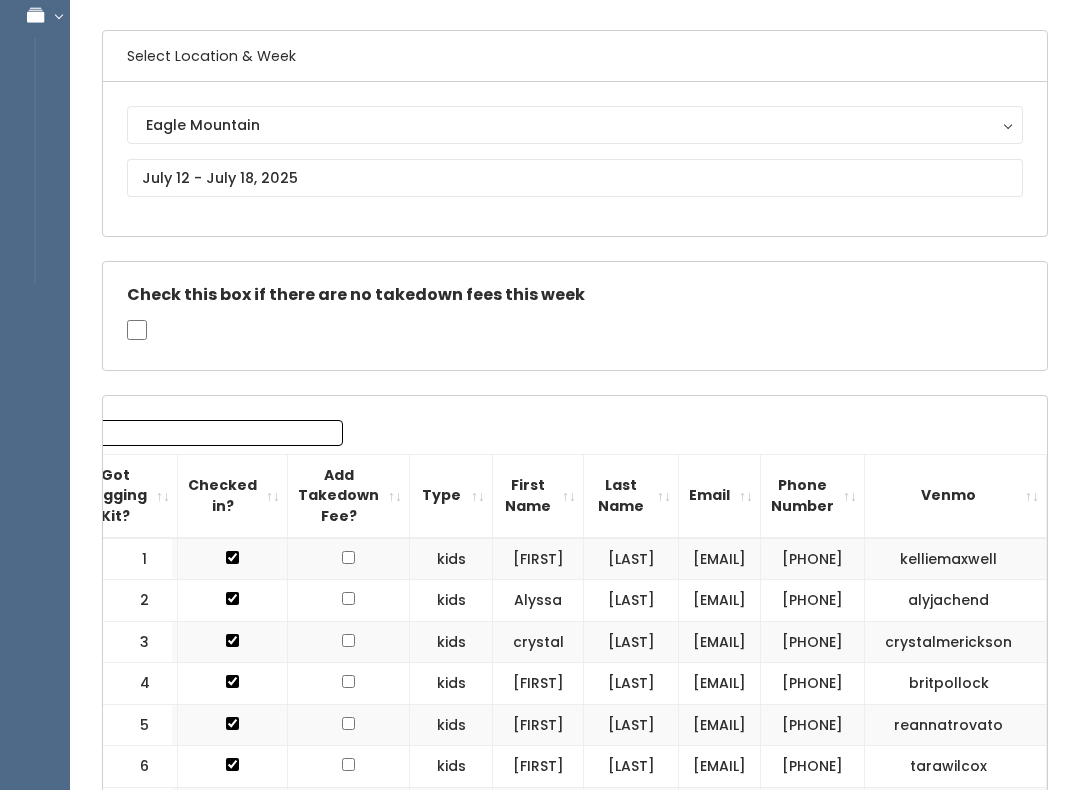 scroll, scrollTop: 0, scrollLeft: 0, axis: both 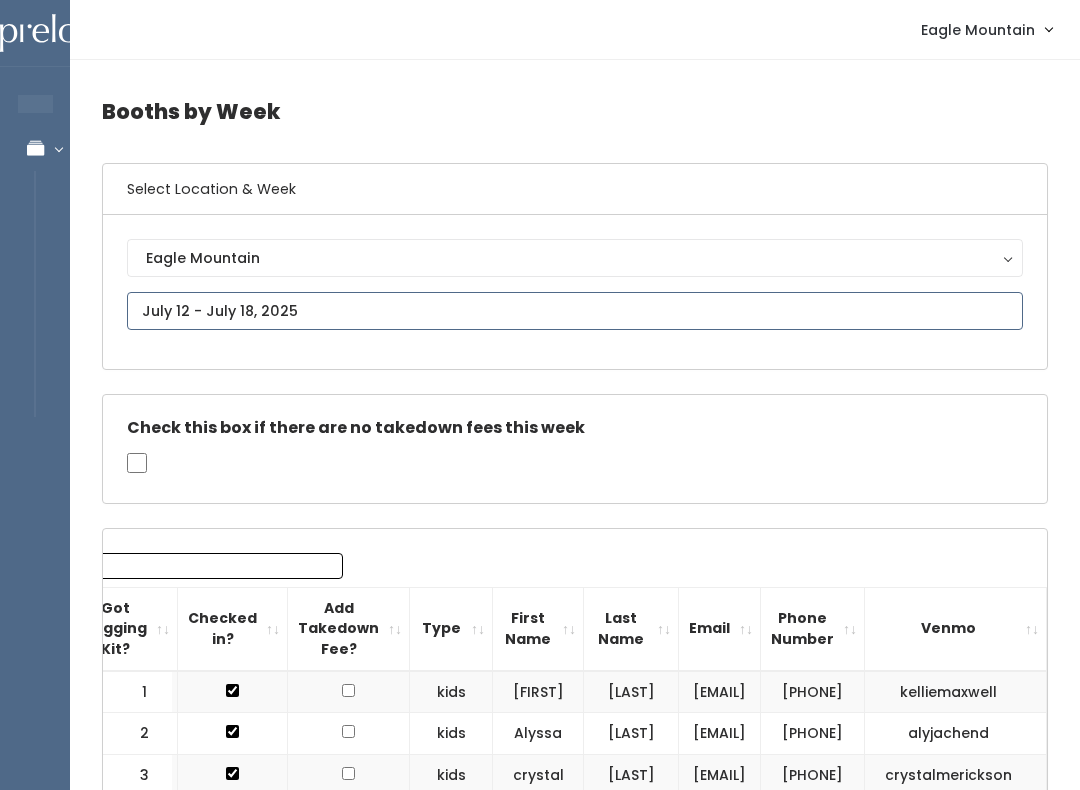 click at bounding box center (575, 311) 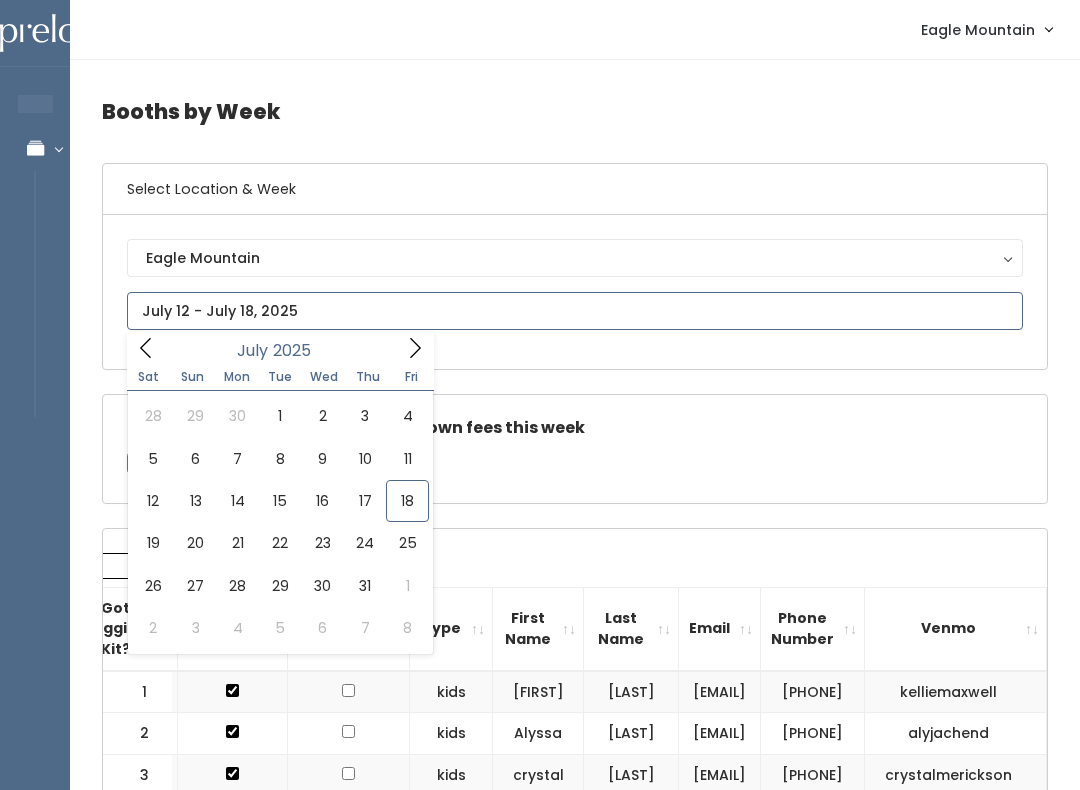 type on "July 12 to July 18" 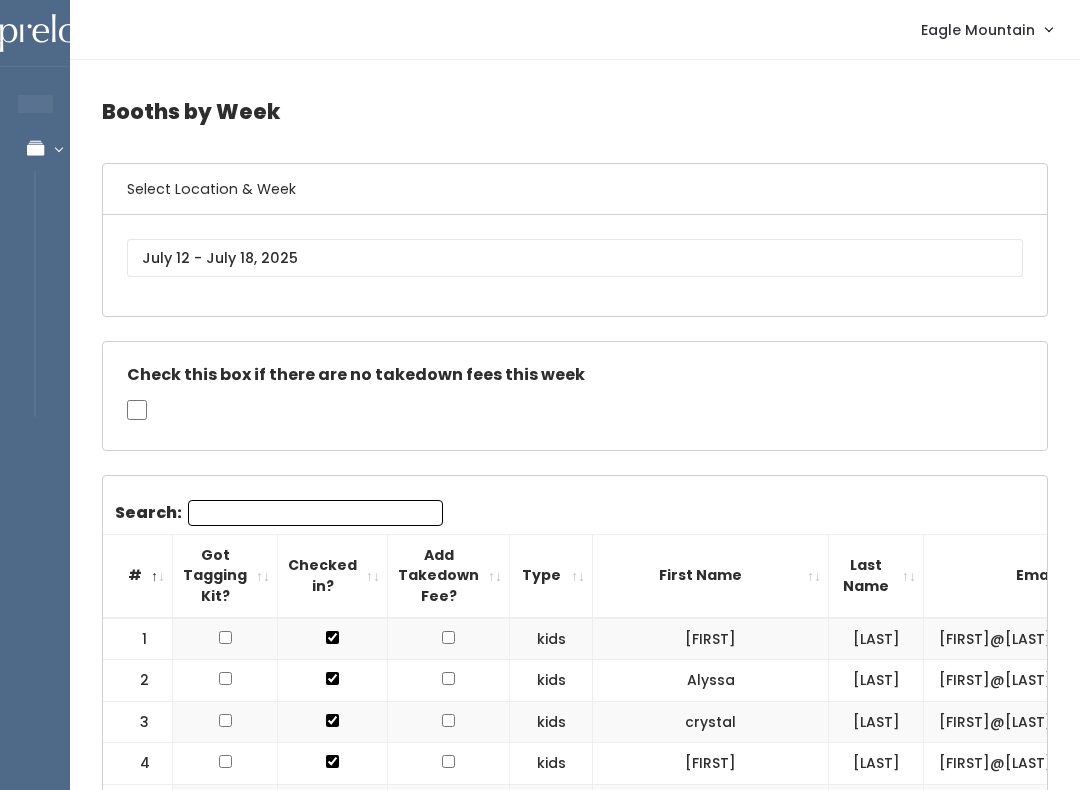 scroll, scrollTop: 0, scrollLeft: 0, axis: both 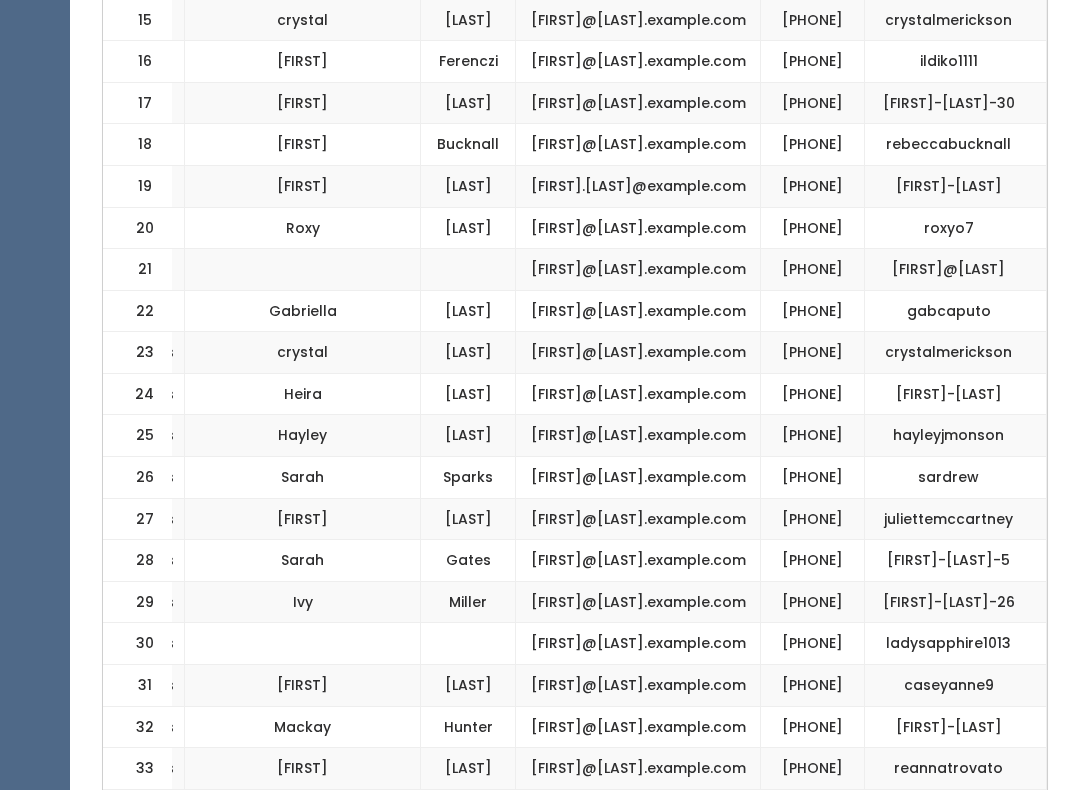 click on "[PHONE]" at bounding box center (813, 21) 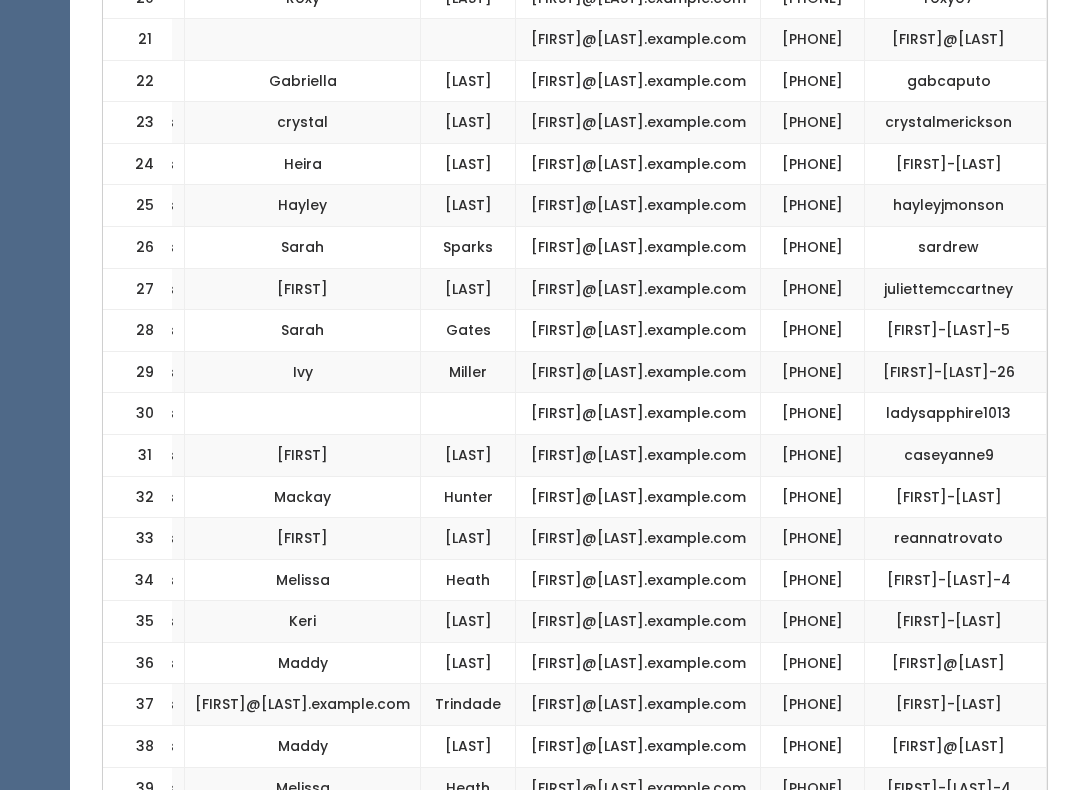 scroll, scrollTop: 1491, scrollLeft: 0, axis: vertical 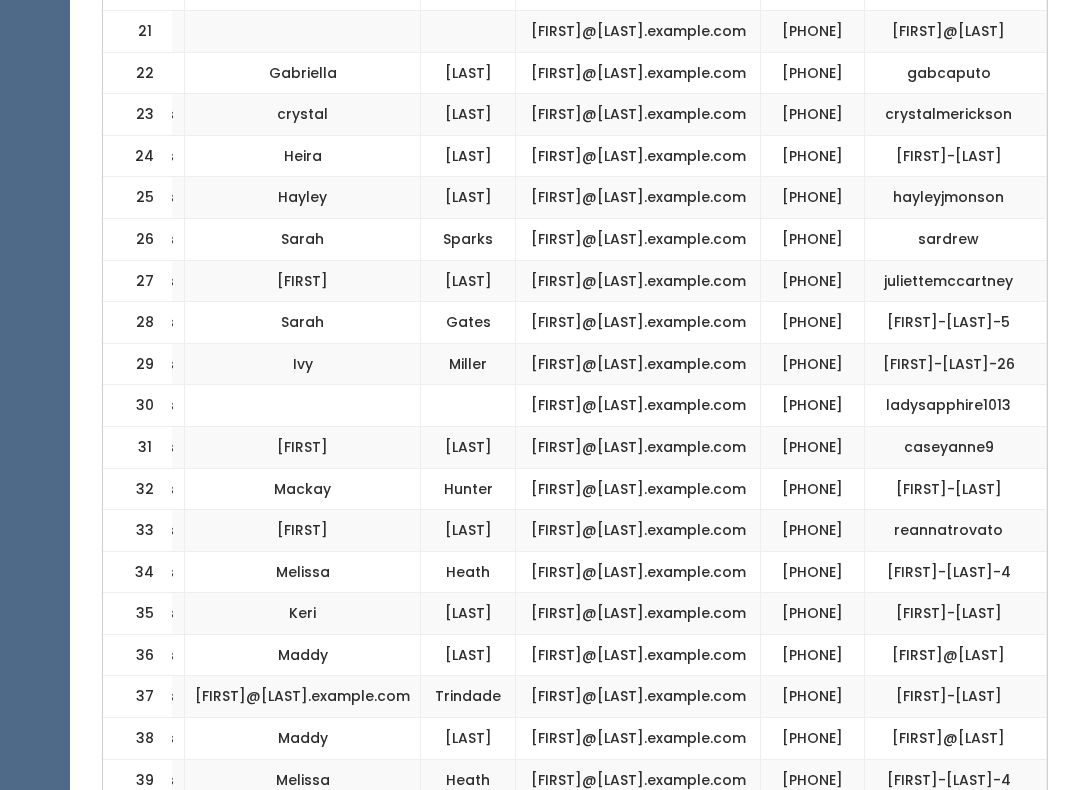 click on "[PHONE]" at bounding box center (813, 74) 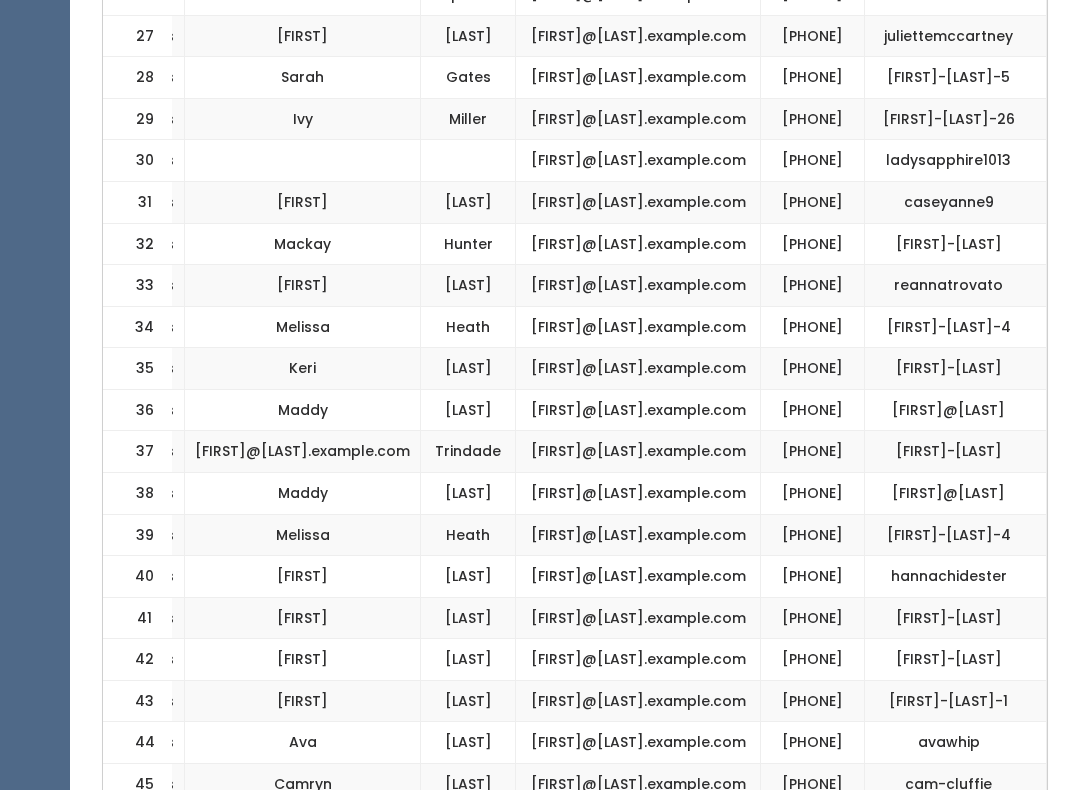 scroll, scrollTop: 1737, scrollLeft: 0, axis: vertical 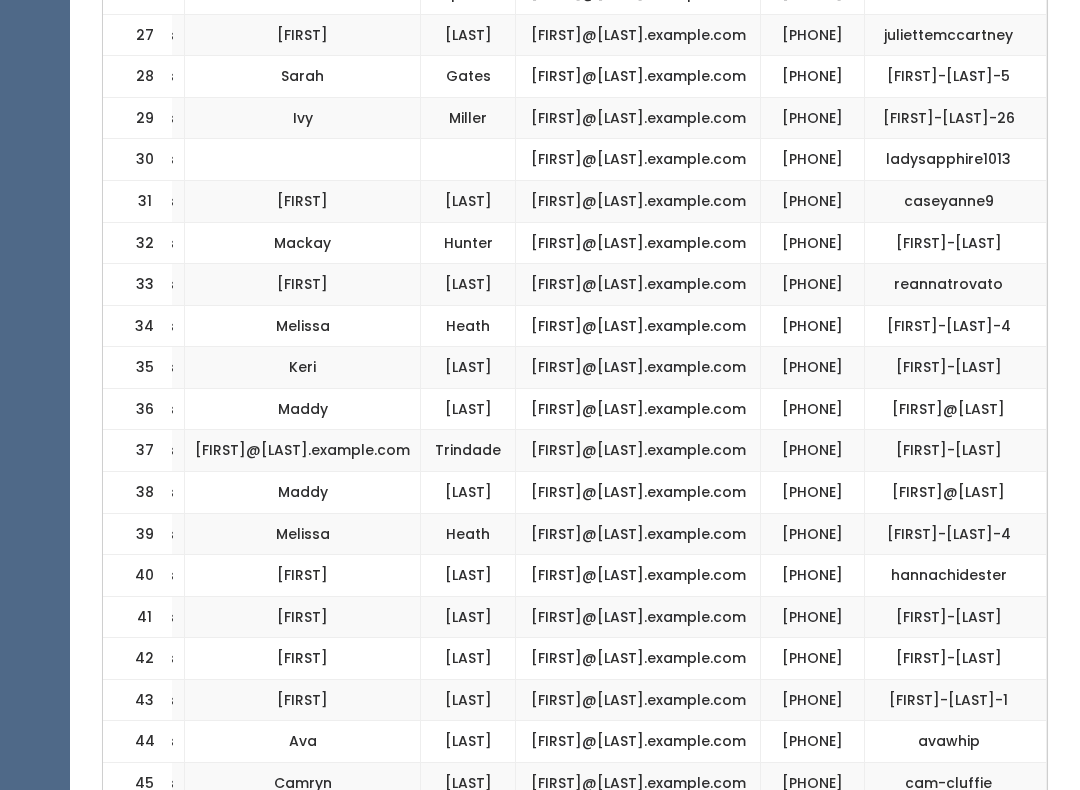 click on "[PHONE]" at bounding box center (813, -47) 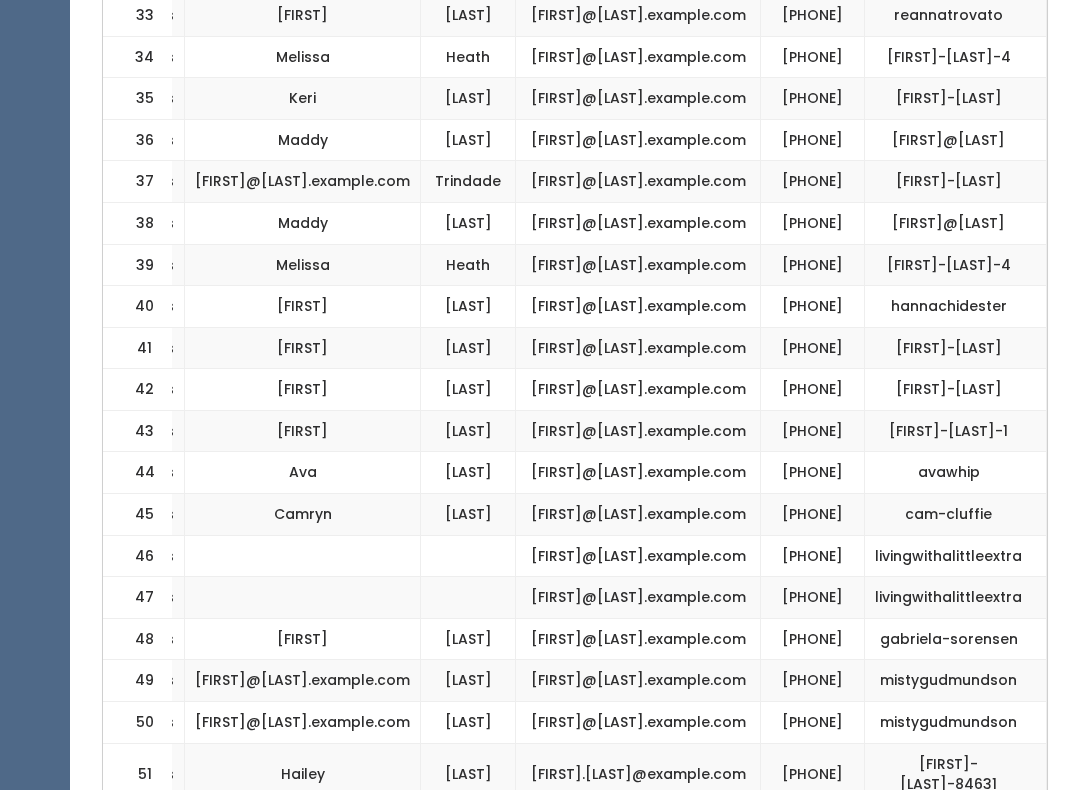 scroll, scrollTop: 2021, scrollLeft: 0, axis: vertical 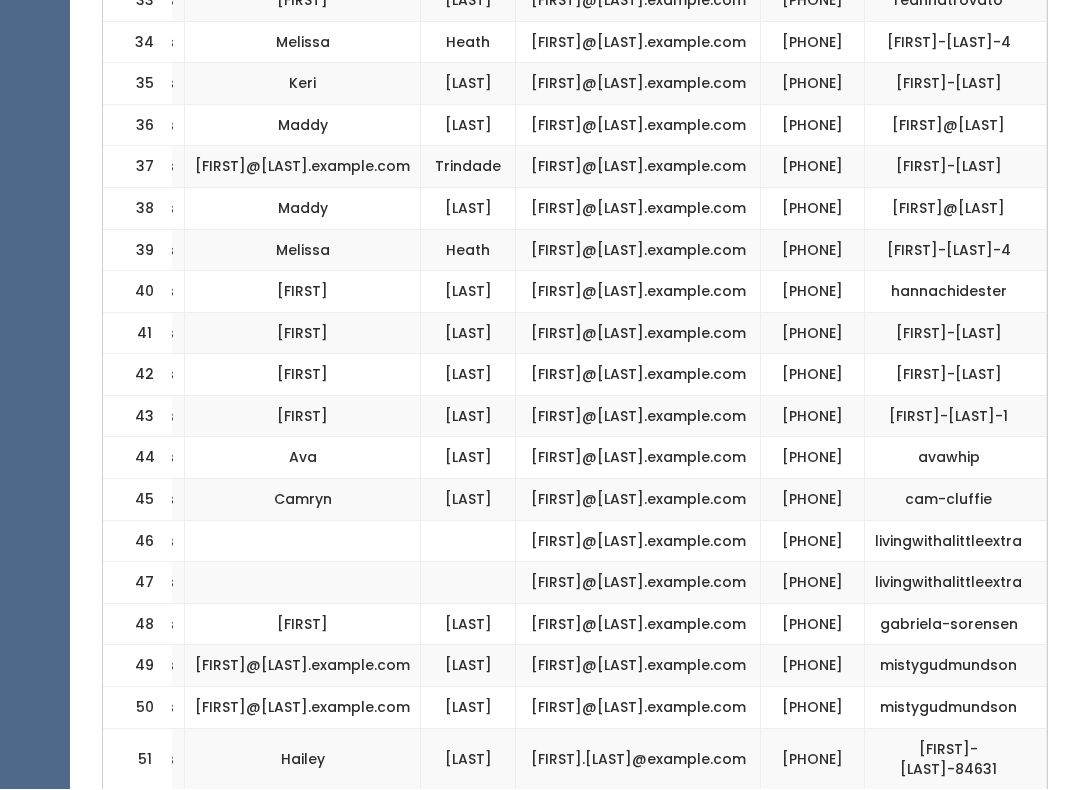 click on "[PHONE]" at bounding box center (813, -40) 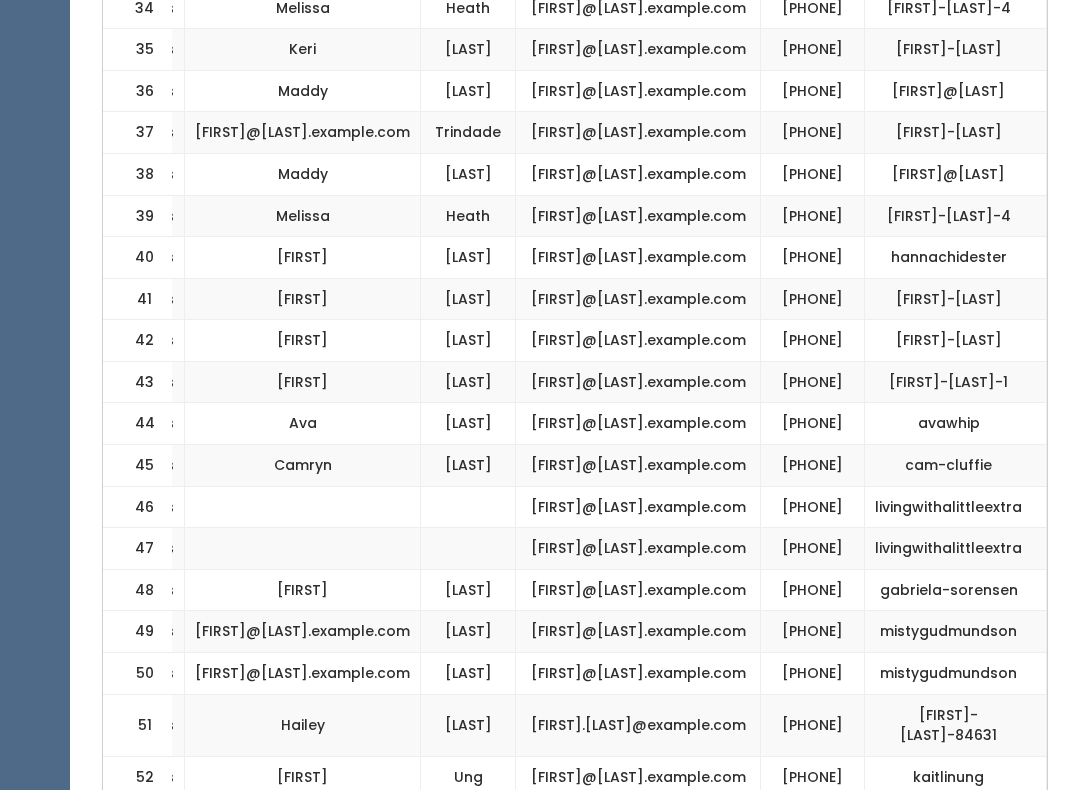 scroll, scrollTop: 2086, scrollLeft: 0, axis: vertical 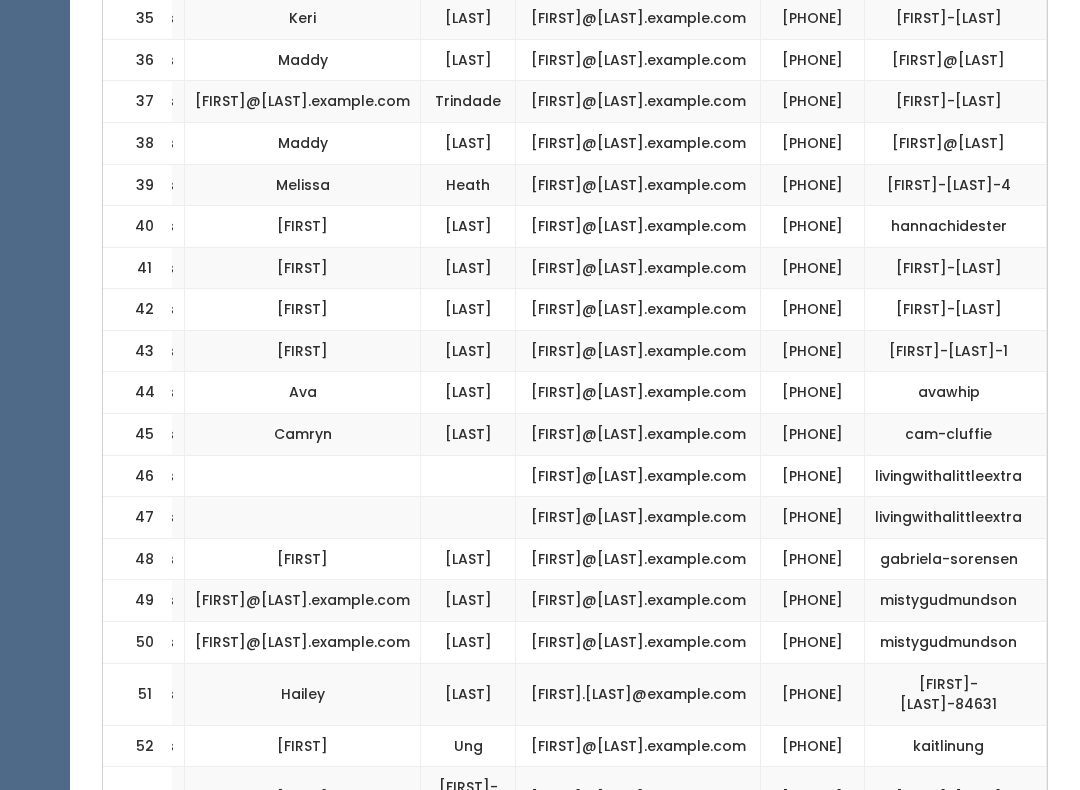 click on "[PHONE]" at bounding box center (813, -105) 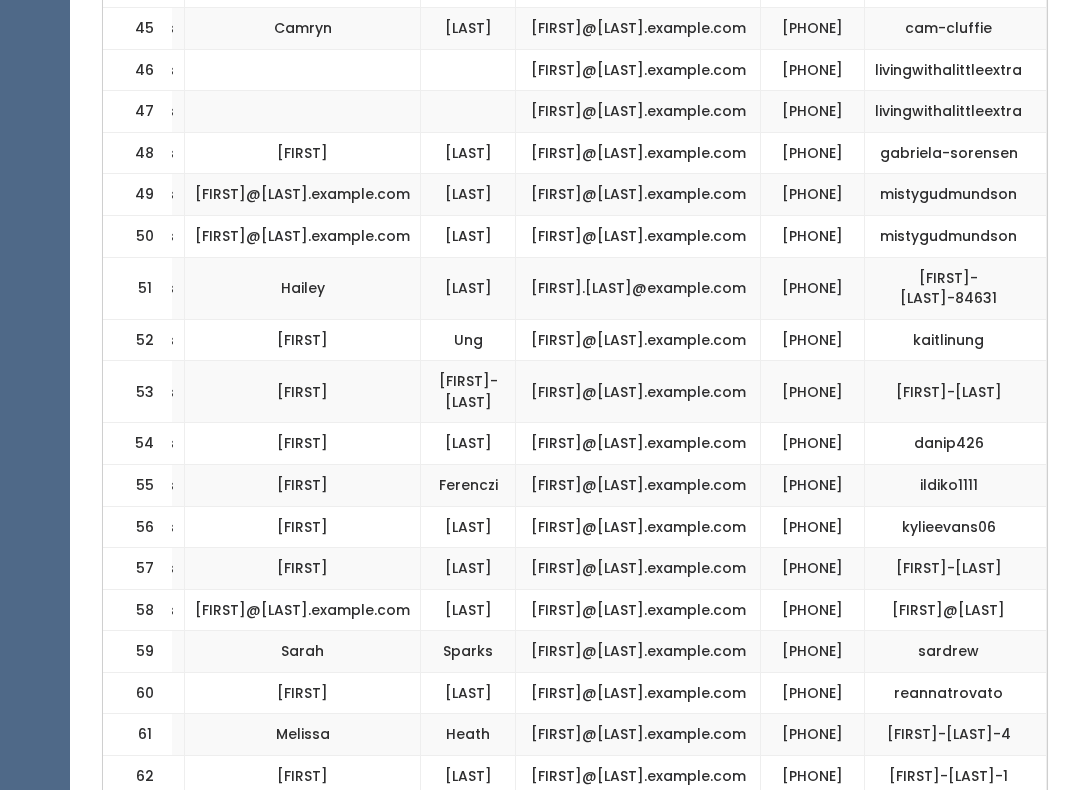 scroll, scrollTop: 2496, scrollLeft: 0, axis: vertical 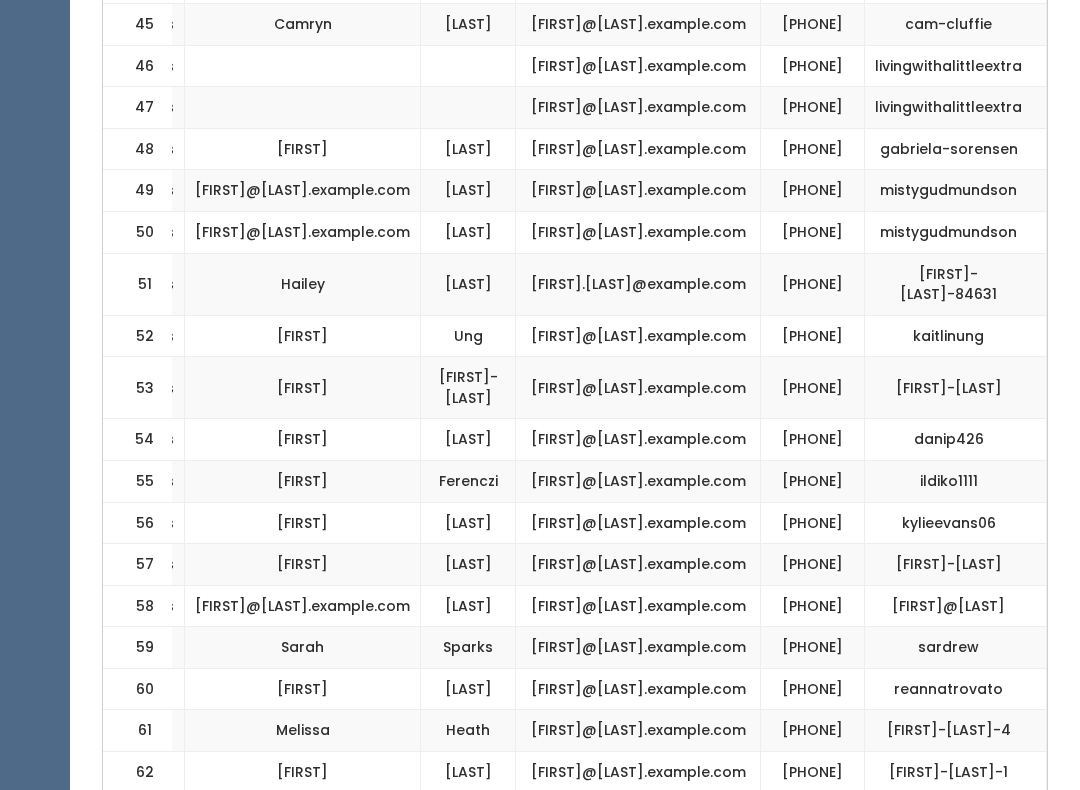 click on "[PHONE]" at bounding box center (813, -99) 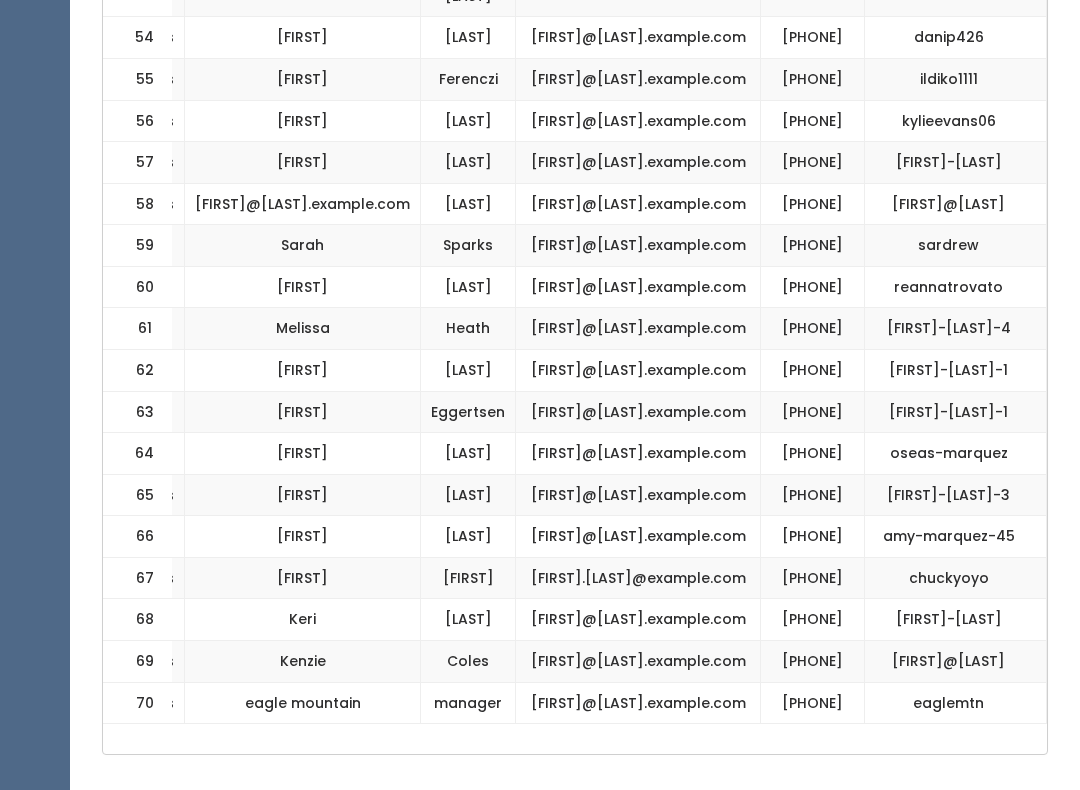 scroll, scrollTop: 2920, scrollLeft: 0, axis: vertical 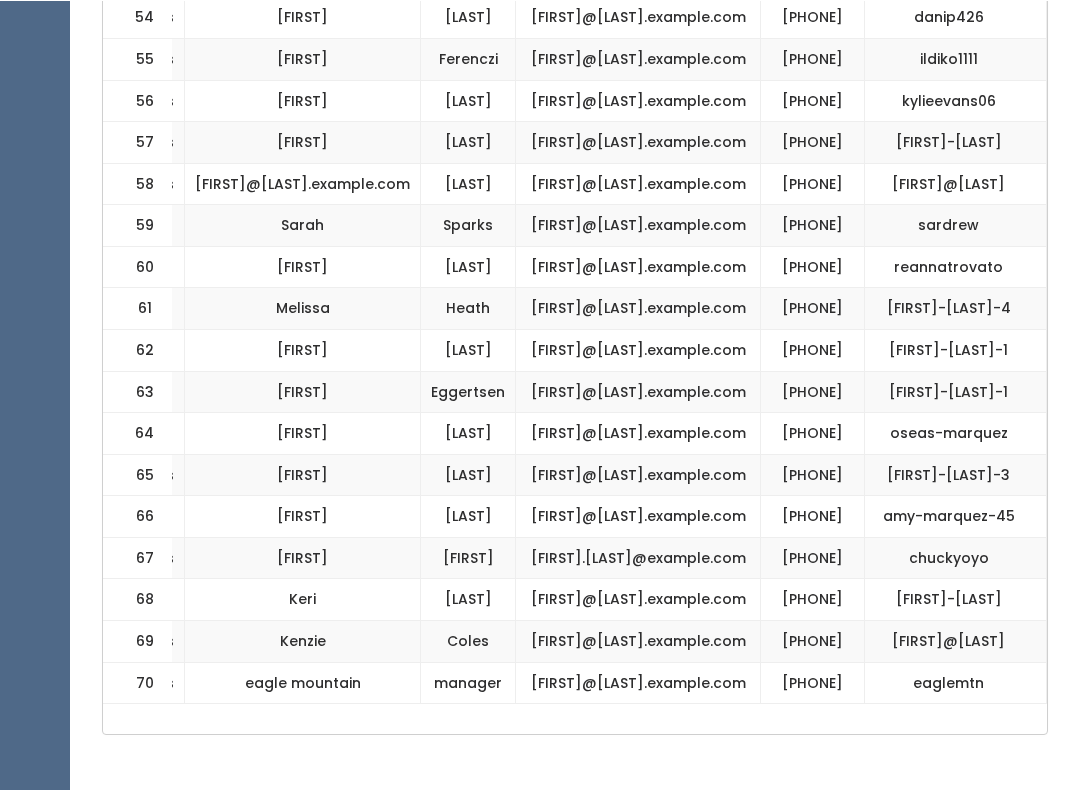 click on "[PHONE]" at bounding box center [813, -357] 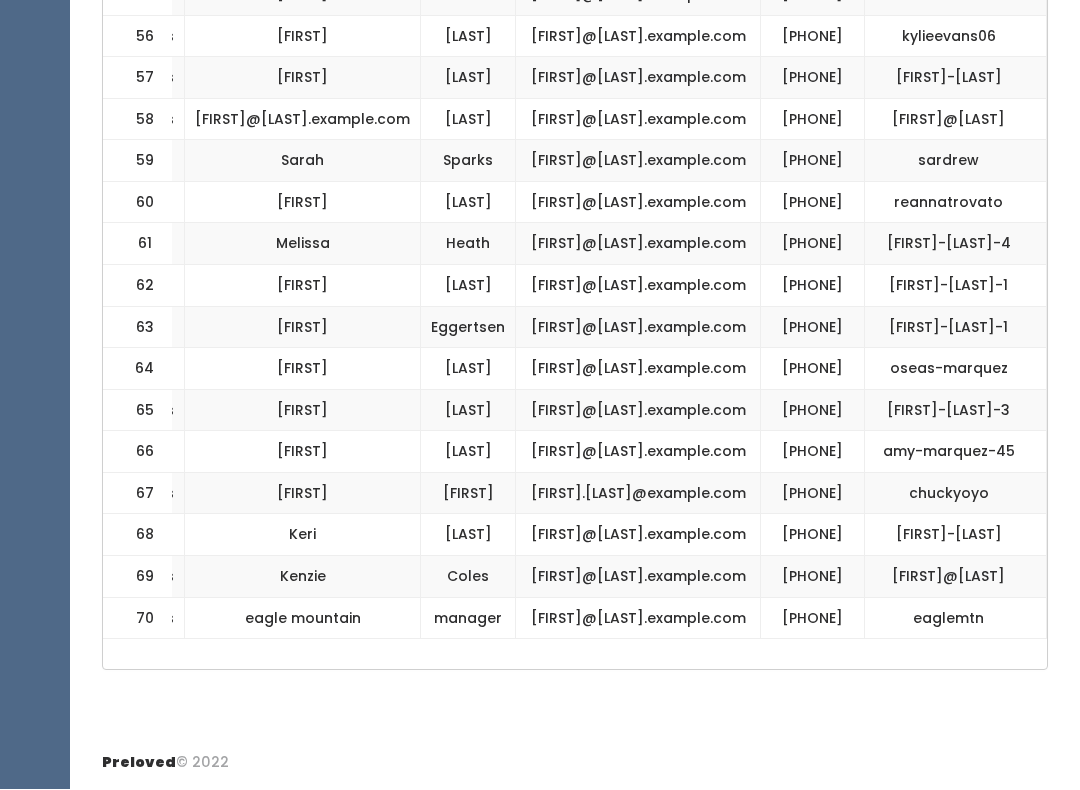 scroll, scrollTop: 3010, scrollLeft: 0, axis: vertical 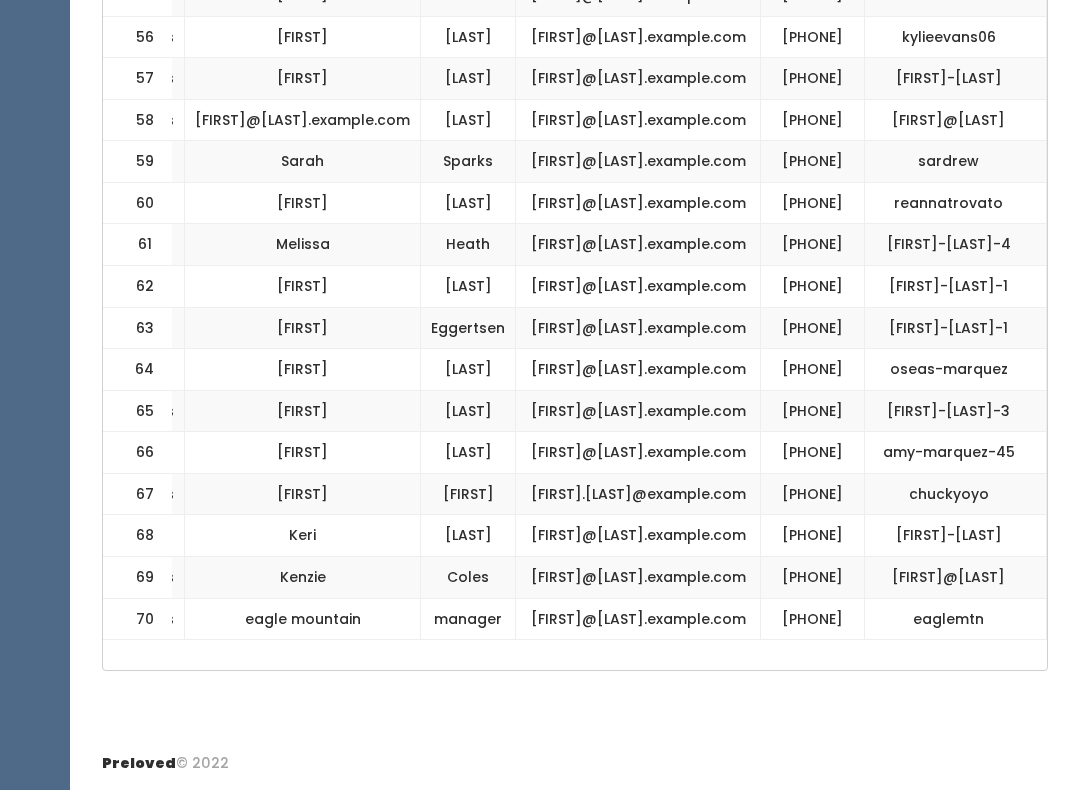 click on "livingwithalittleextra" at bounding box center (956, -378) 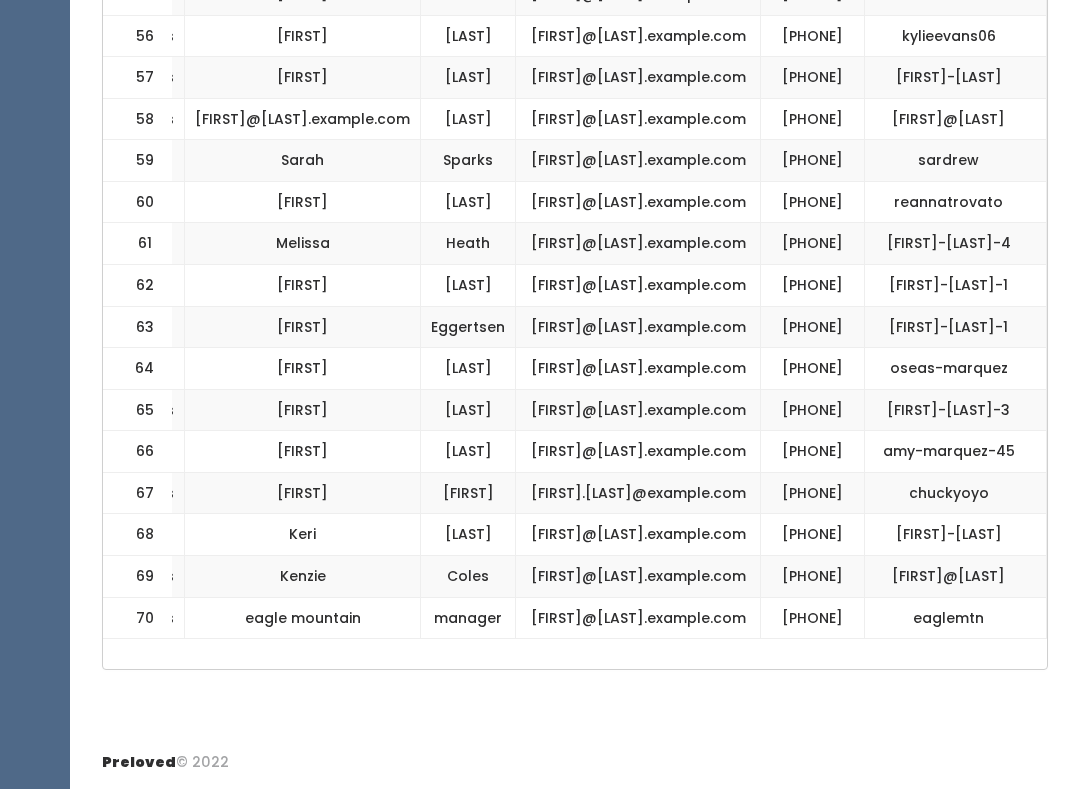 scroll, scrollTop: 3153, scrollLeft: 0, axis: vertical 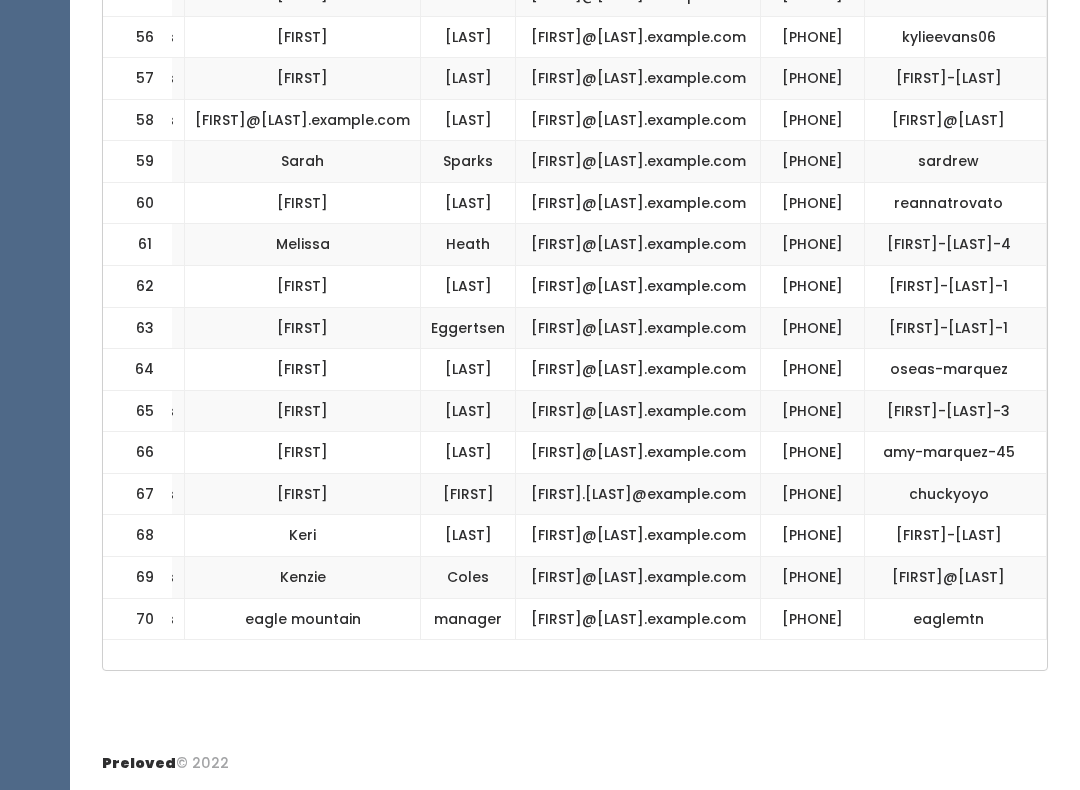 click on "[PHONE]" at bounding box center (813, -378) 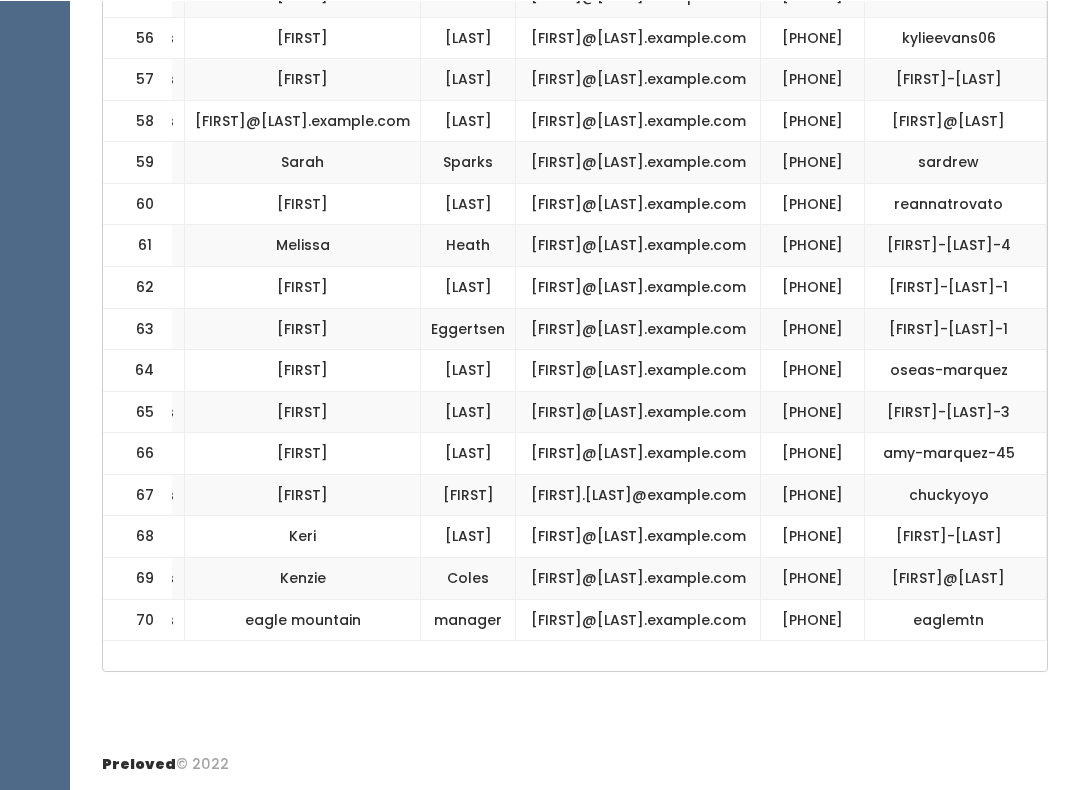 scroll, scrollTop: 4032, scrollLeft: 0, axis: vertical 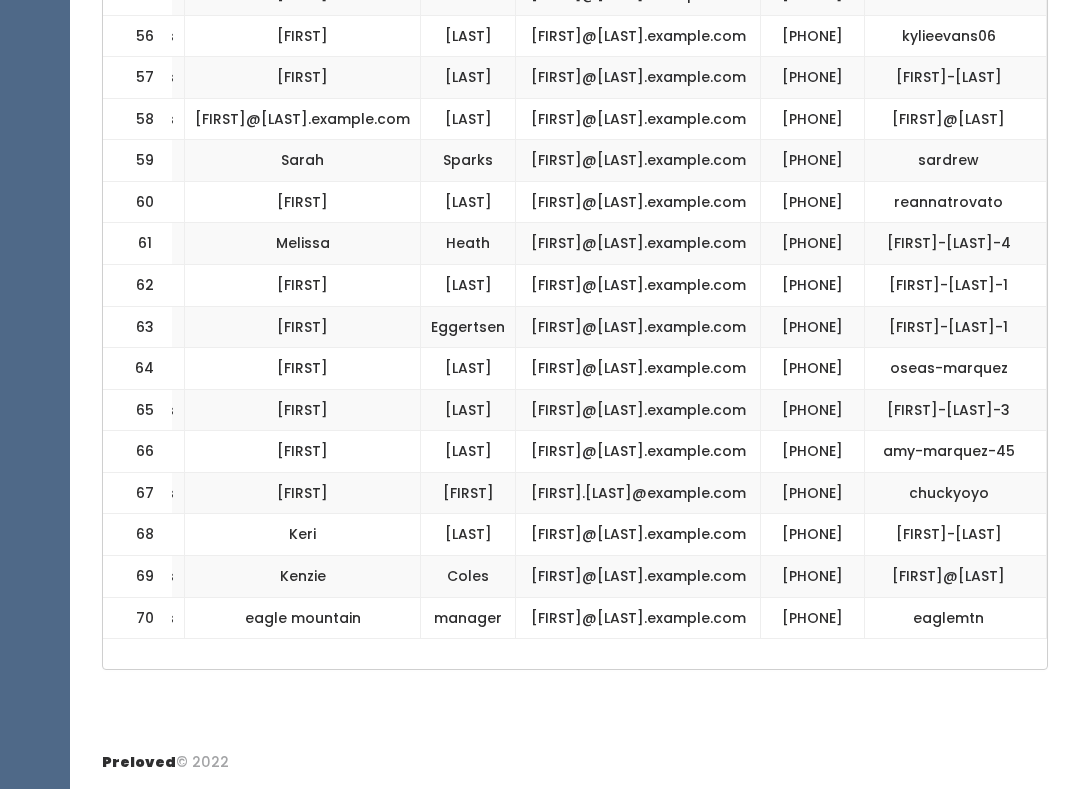 click on "[FIRST]@[LAST].example.com" at bounding box center (638, 453) 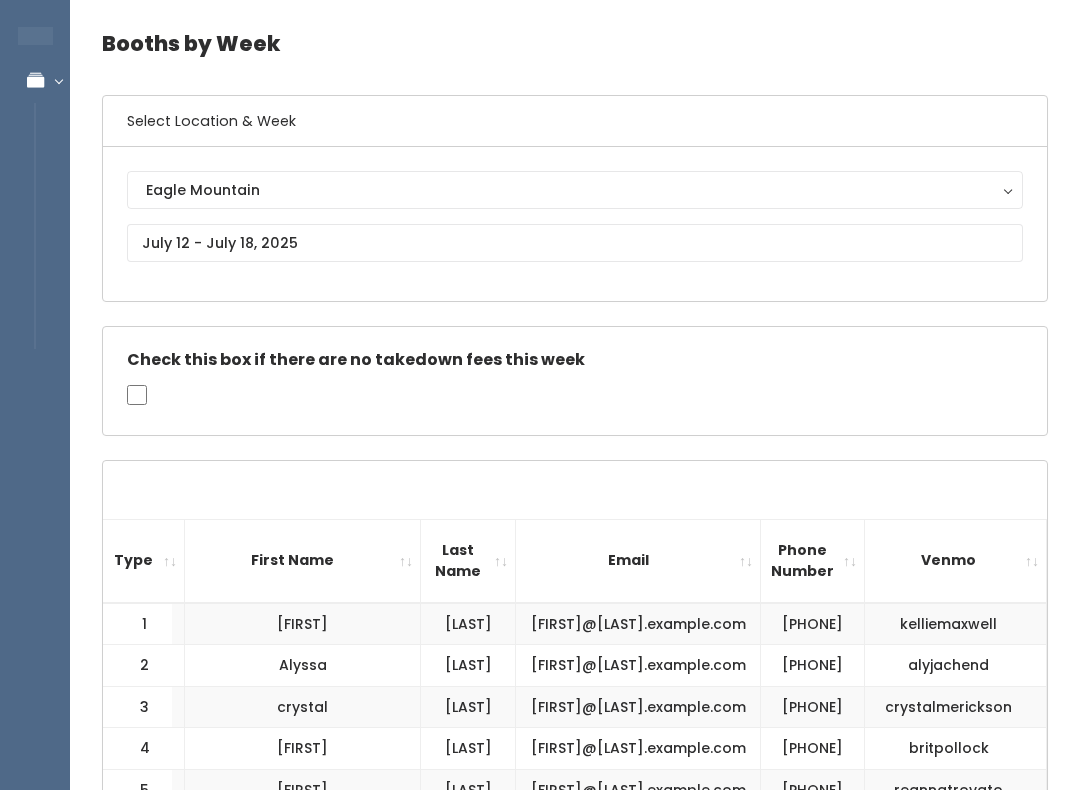 scroll, scrollTop: 0, scrollLeft: 0, axis: both 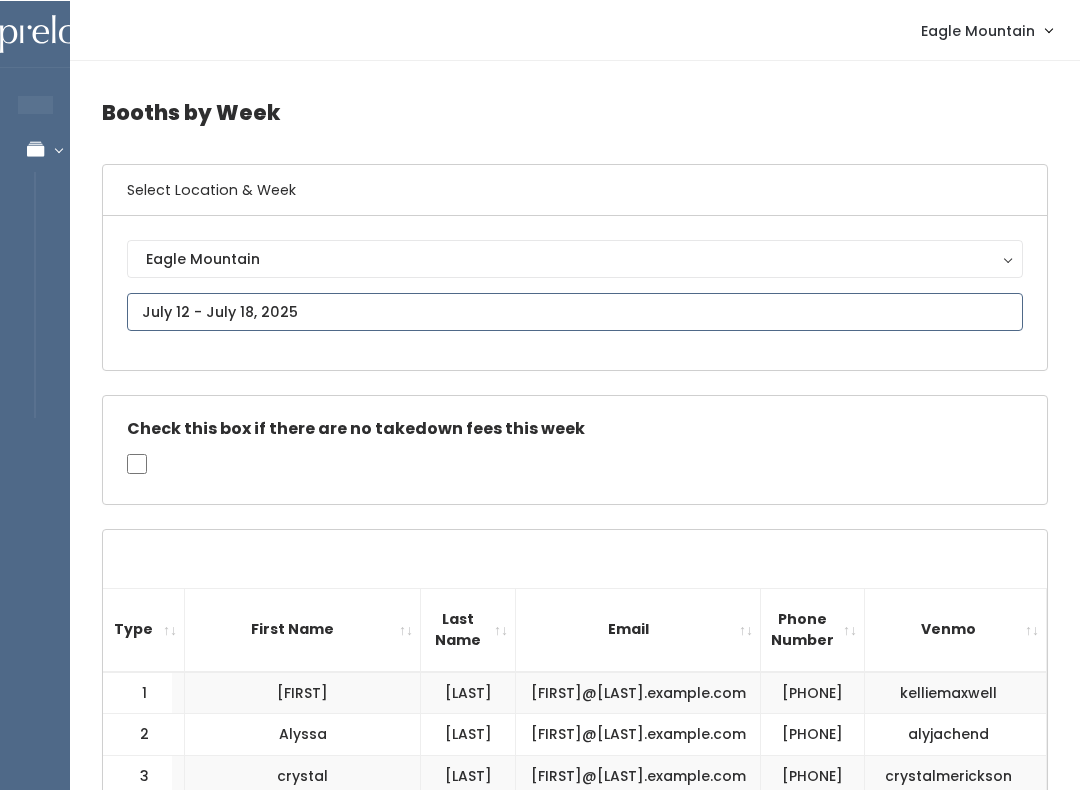 click on "EMPLOYEES
Manage Bookings
Booths by Week
All Bookings
Bookings with Booths
Booth Discounts
Seller Check-in
[CITY] [STATE]
Admin Home
My bookings
Account settings" at bounding box center (540, 1886) 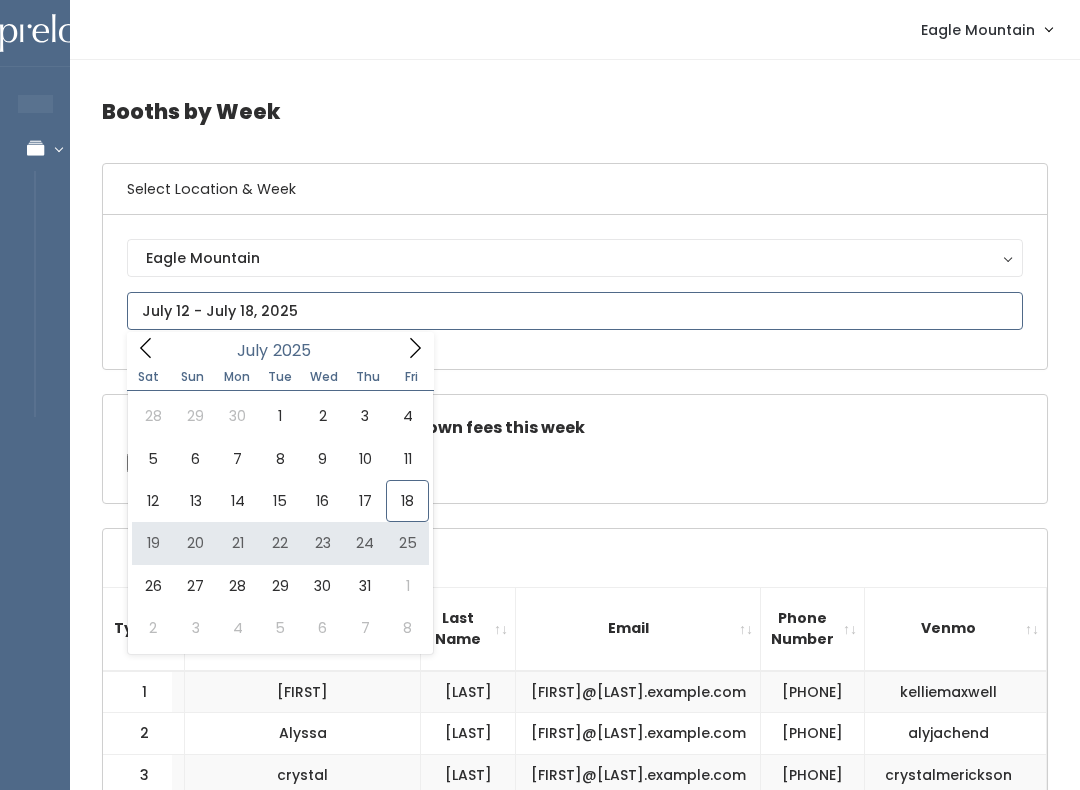 type on "[MONTH] [NUMBER] to [MONTH] [NUMBER]" 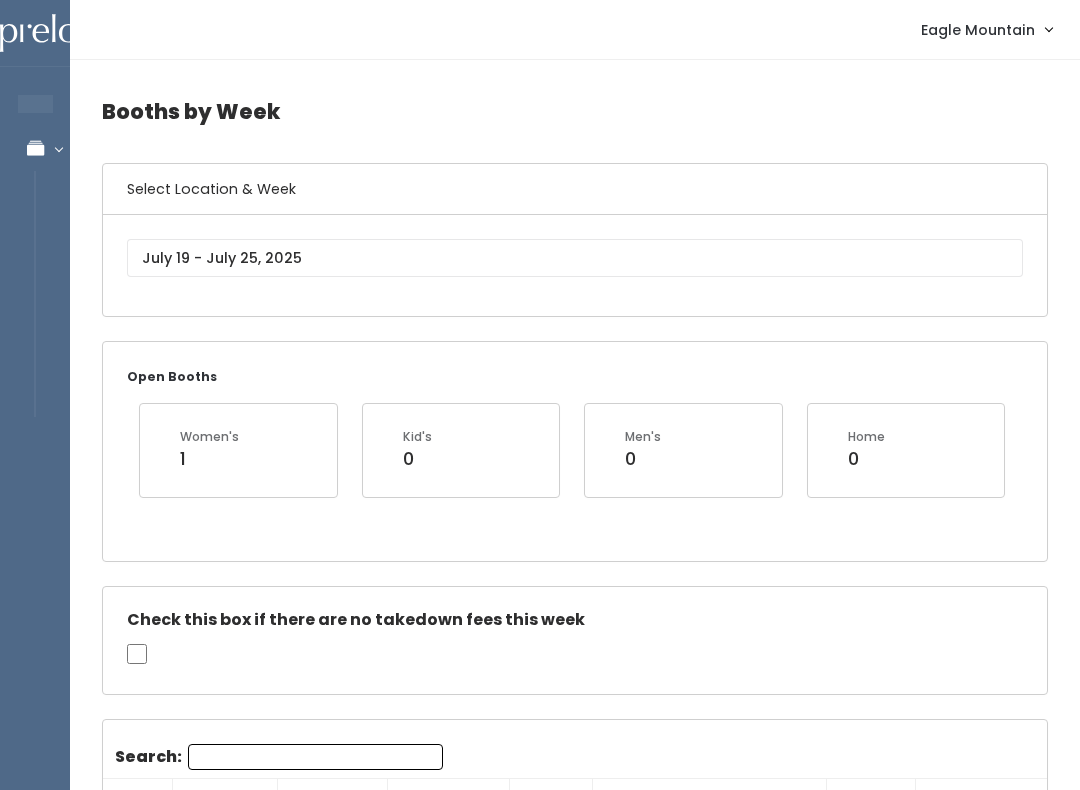 scroll, scrollTop: 252, scrollLeft: 0, axis: vertical 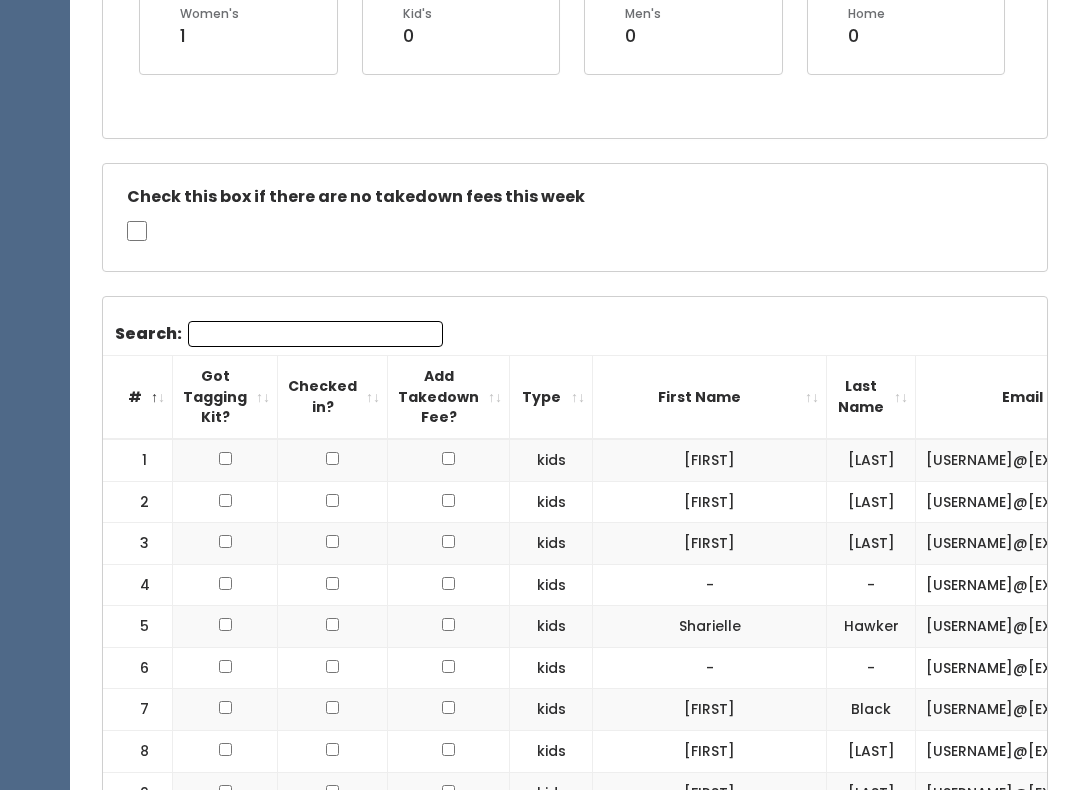 click on "First Name" at bounding box center (710, 398) 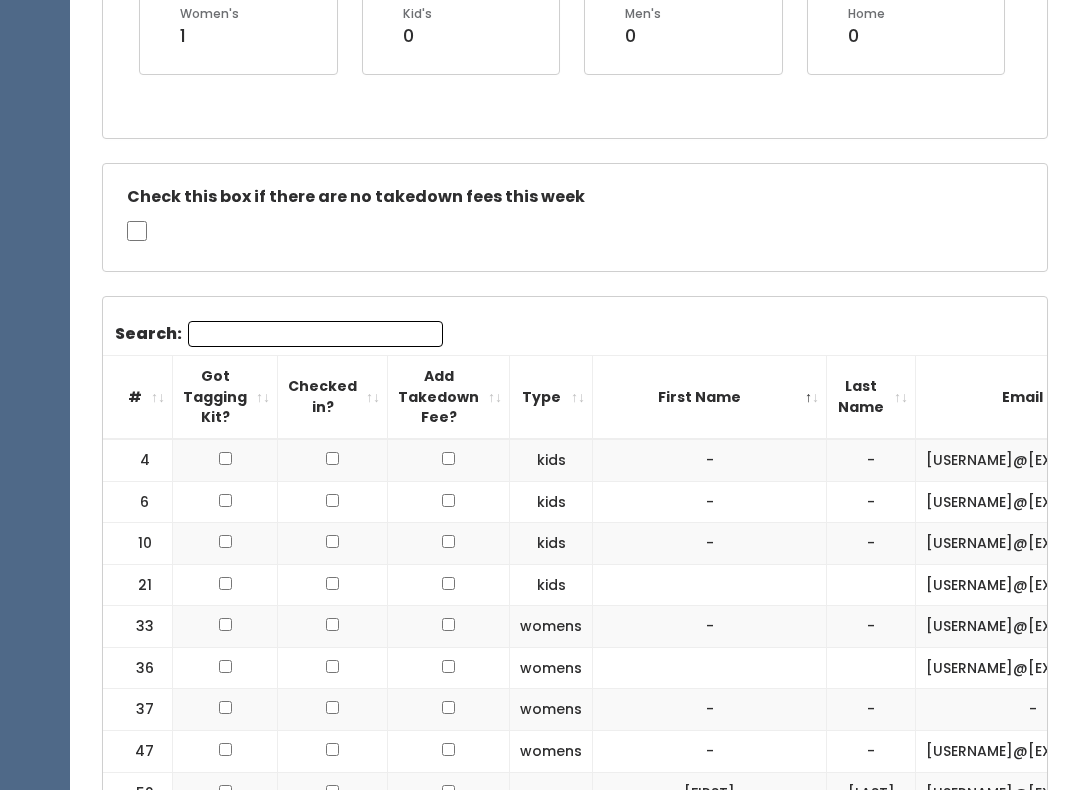 click on "First Name" at bounding box center (710, 397) 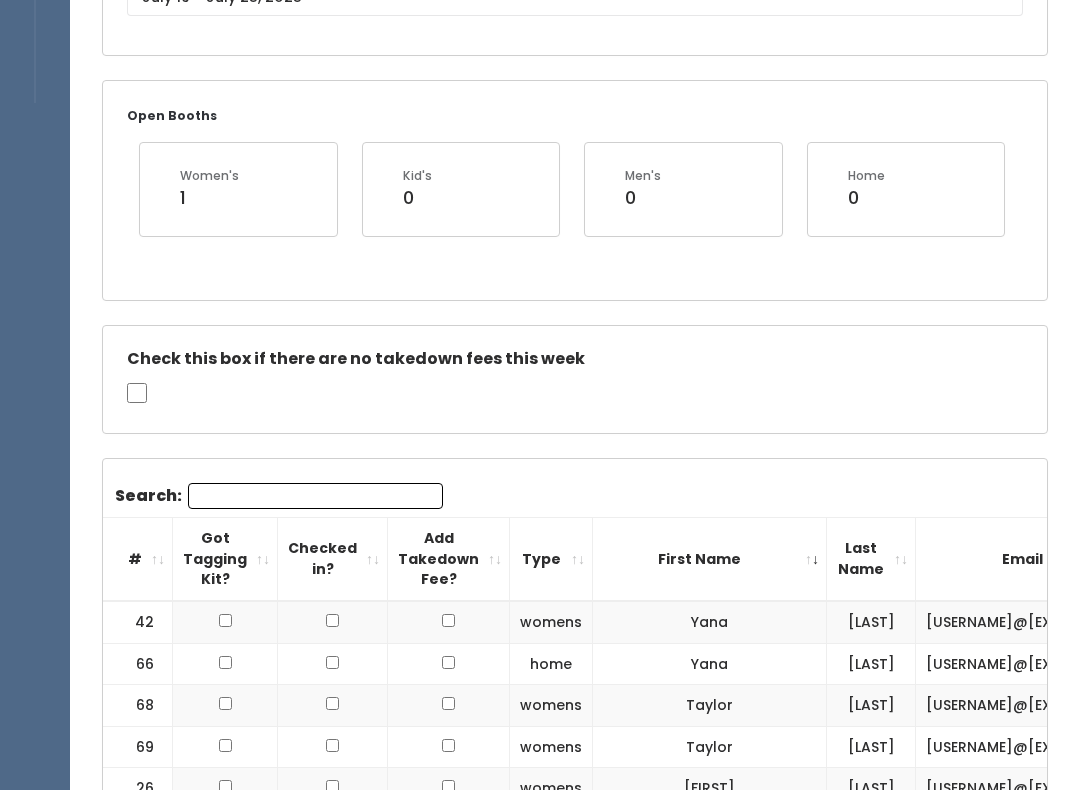 scroll, scrollTop: 338, scrollLeft: 0, axis: vertical 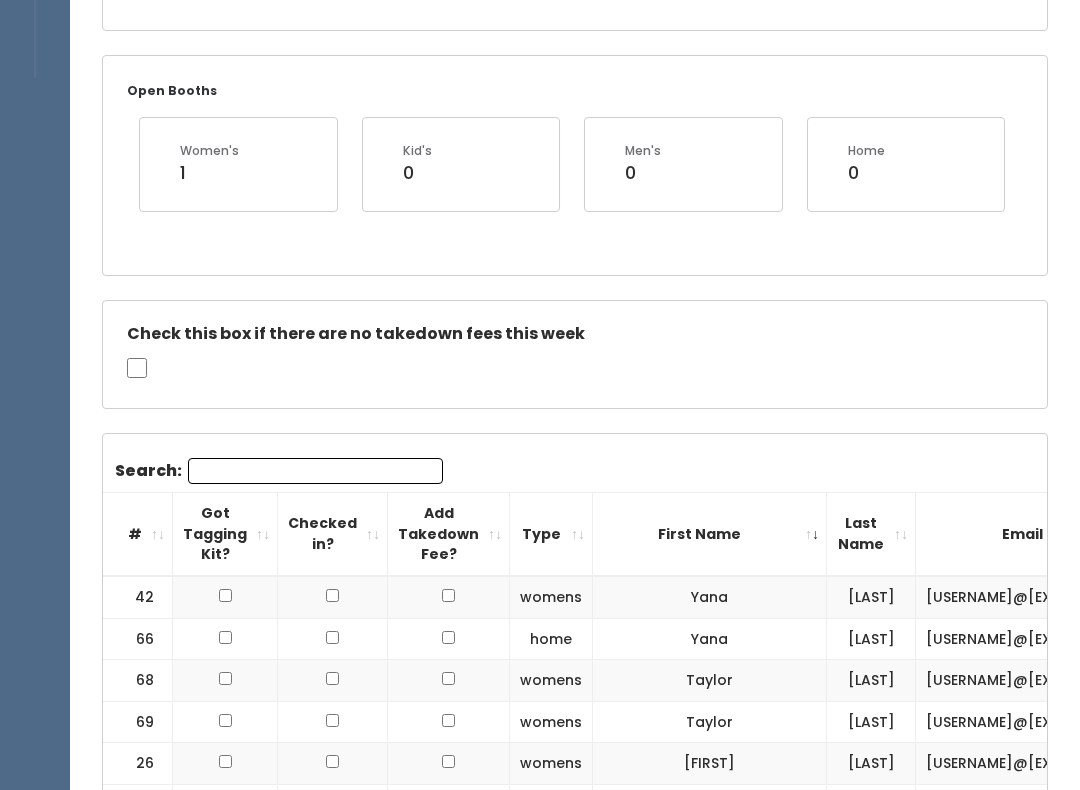 click on "First Name" at bounding box center [710, 535] 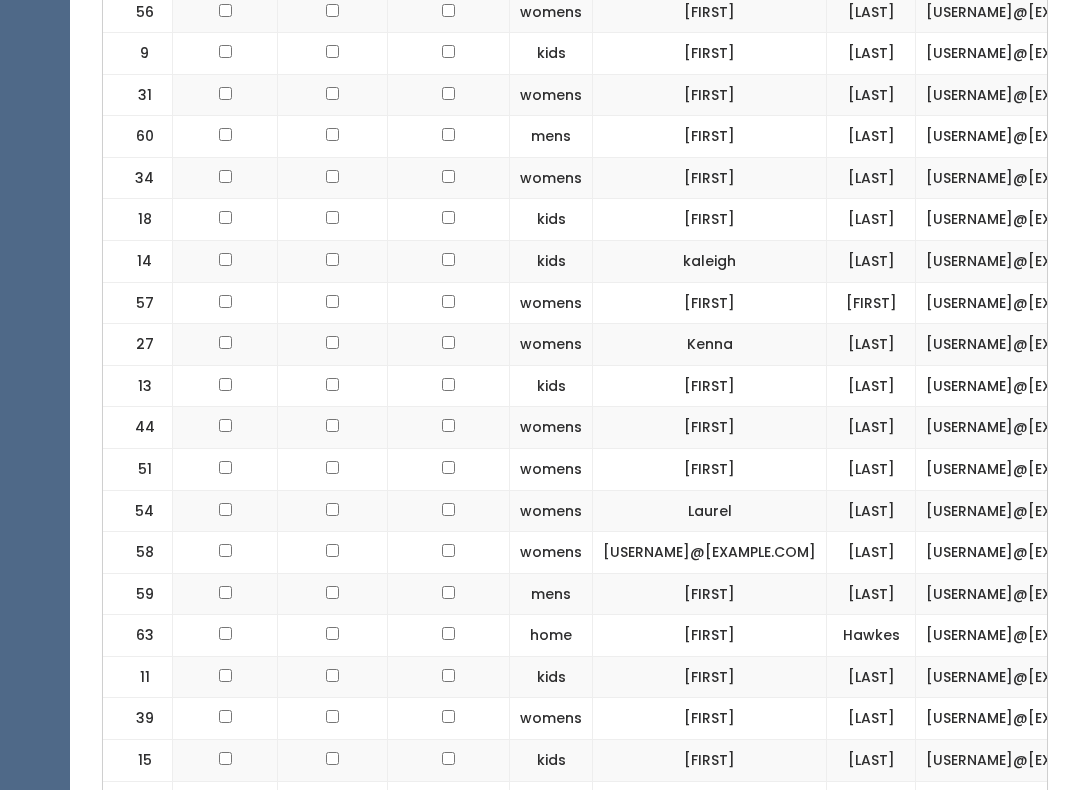 scroll, scrollTop: 2332, scrollLeft: 0, axis: vertical 